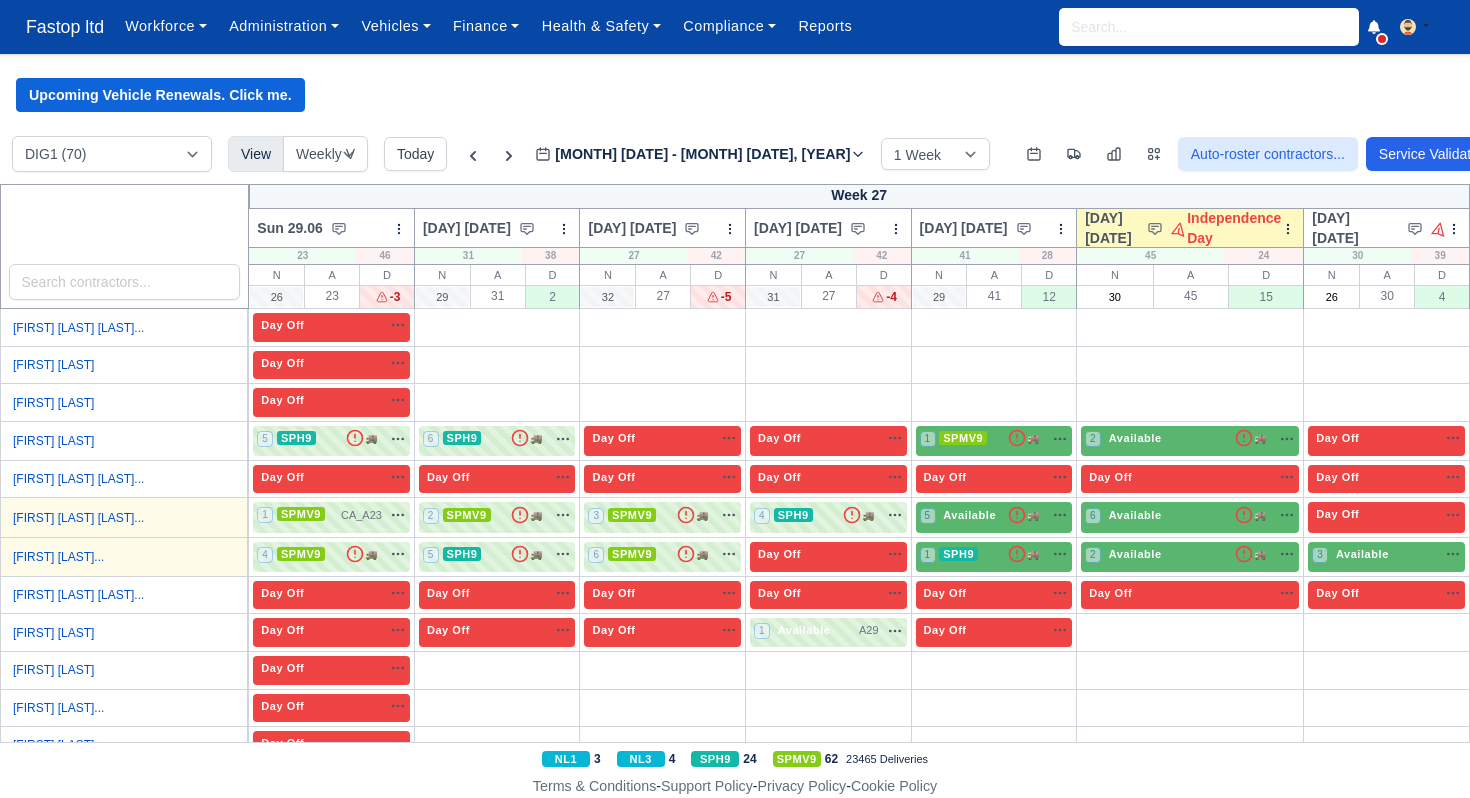 scroll, scrollTop: 0, scrollLeft: 0, axis: both 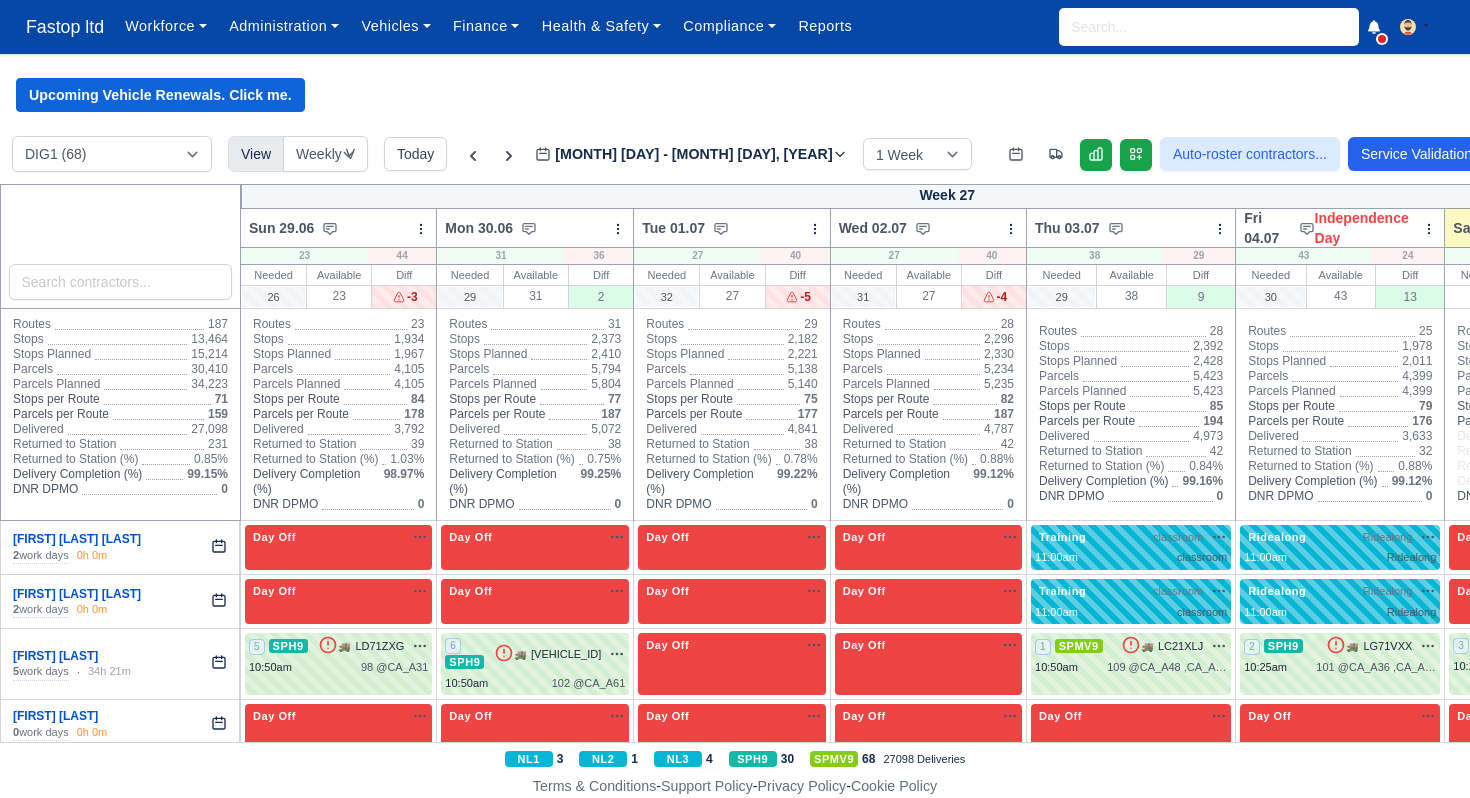 click on "Workforce Manpower Expiring Documents Leave Requests Daily Attendance Daily Timesheet Onboardings Feedback Administration Depots Operating Centres Management Schedule Tasks Metrics Vehicles Fleet Schedule Rental Agreements Today's Inspections Forms Customers Offences Incidents Service Entries Renewal Dates Vehicle Groups Fleet Insurance B2B Contractors Finance Invoices Disputes Payment Types Service Types Assets Credit Instalments Bulk Payment Custom Invoices Health & Safety Risk Assessments Vehicle Inspections Support Portal Incidents Compliance Compliance Dashboard Company Policies E-Sign Documents Communication Center Trainings Reports
×" at bounding box center [784, 27] 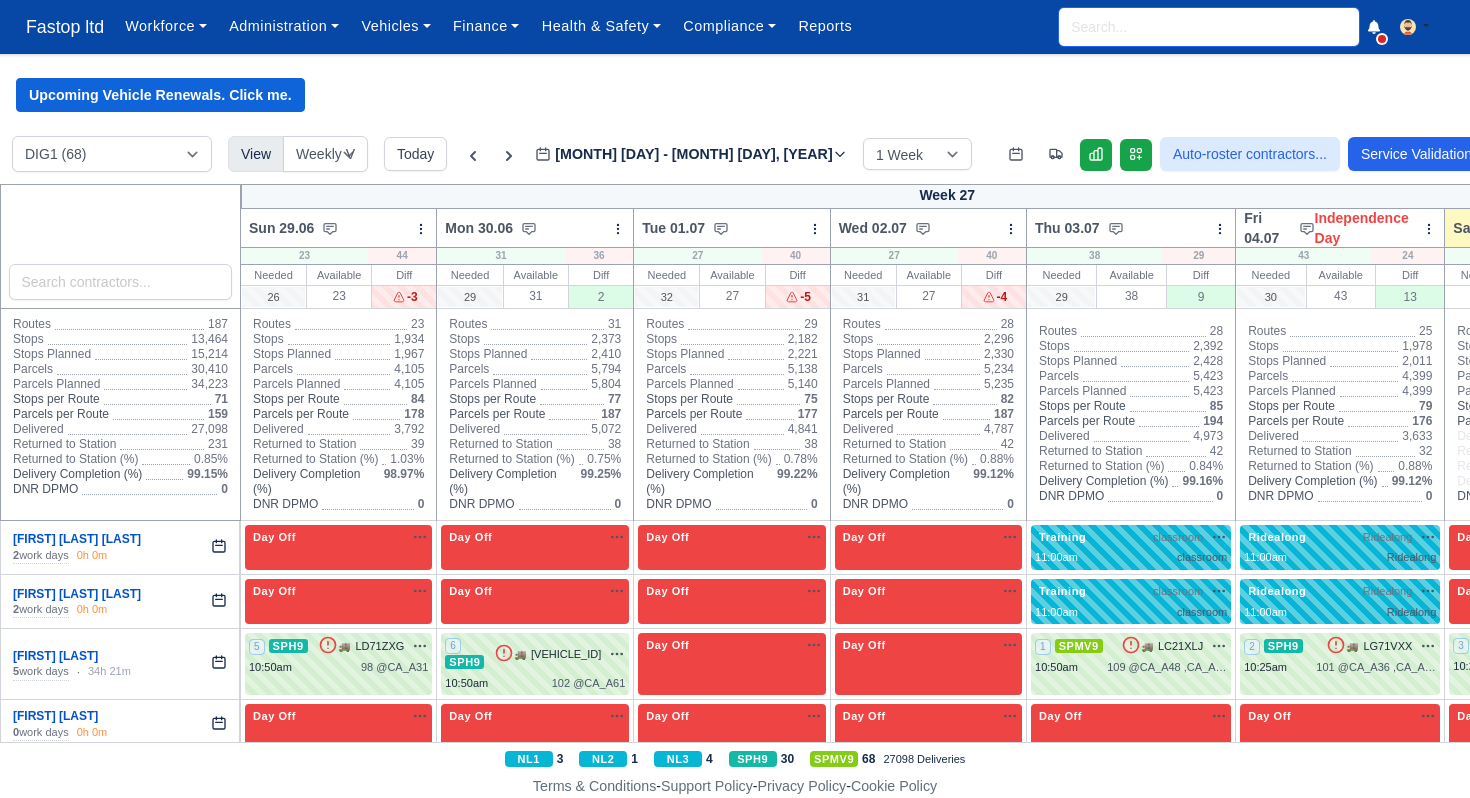 click at bounding box center [1209, 27] 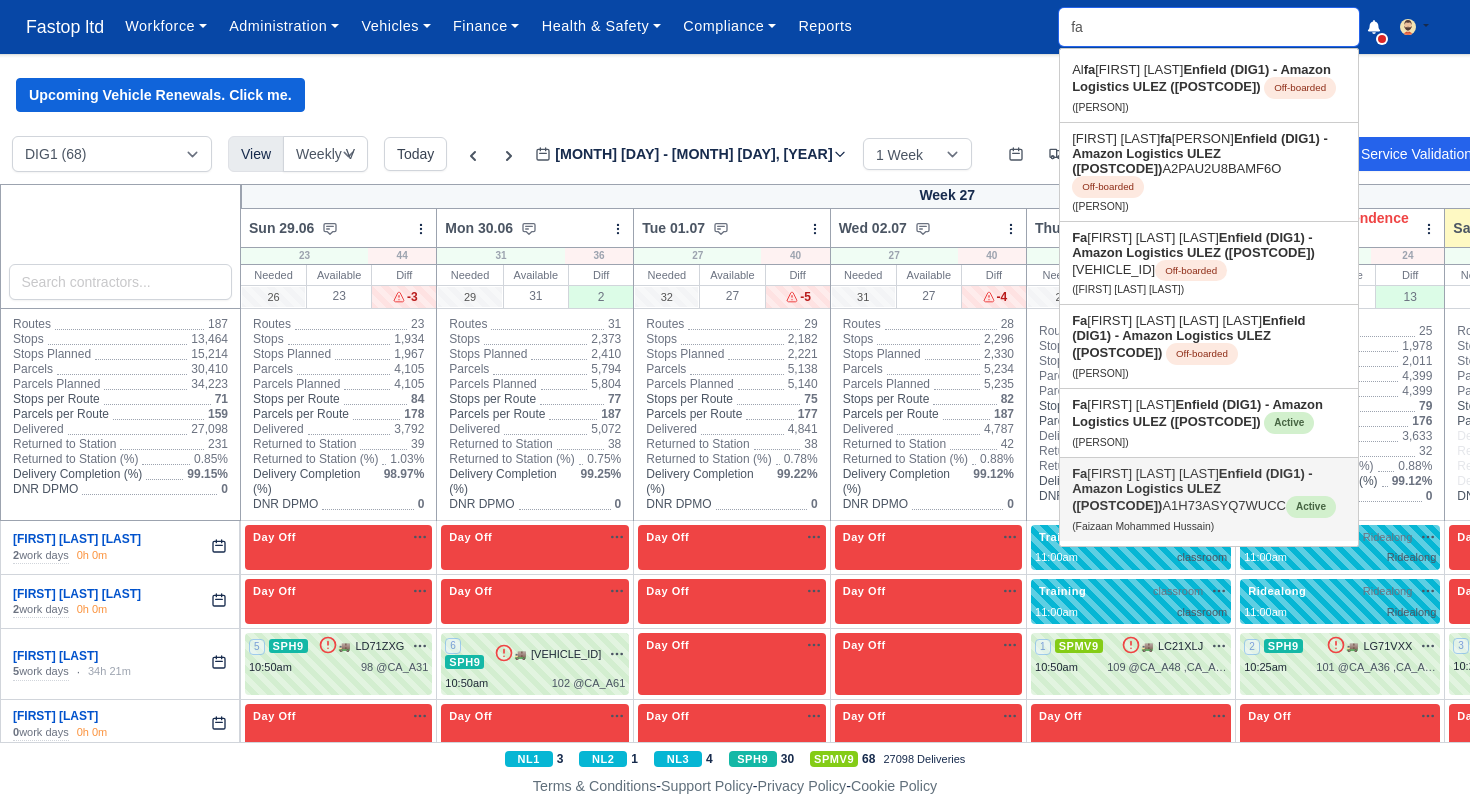 type on "fa" 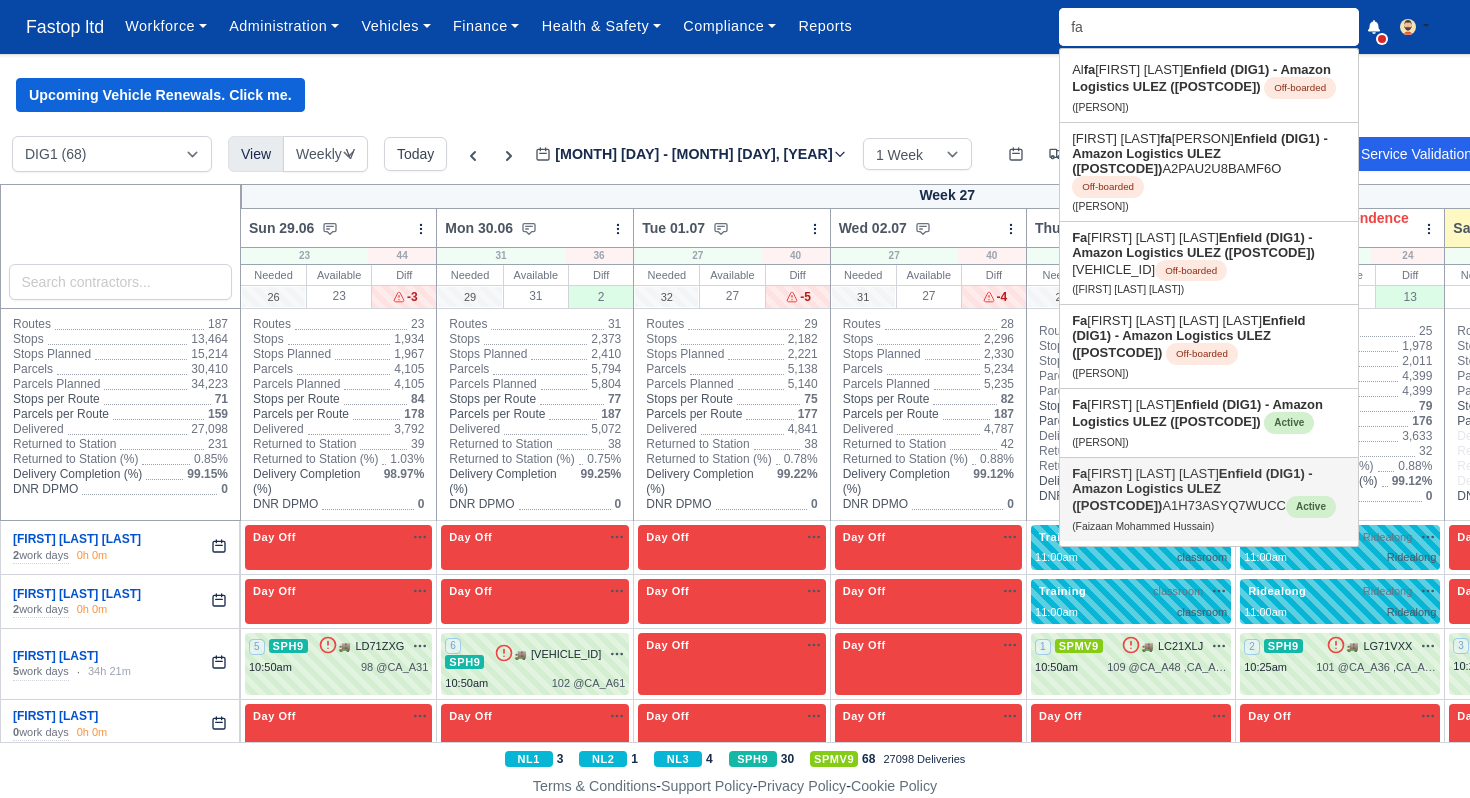 click on "Enfield (DIG1) - Amazon Logistics ULEZ (EN3 7PZ)" at bounding box center (1192, 489) 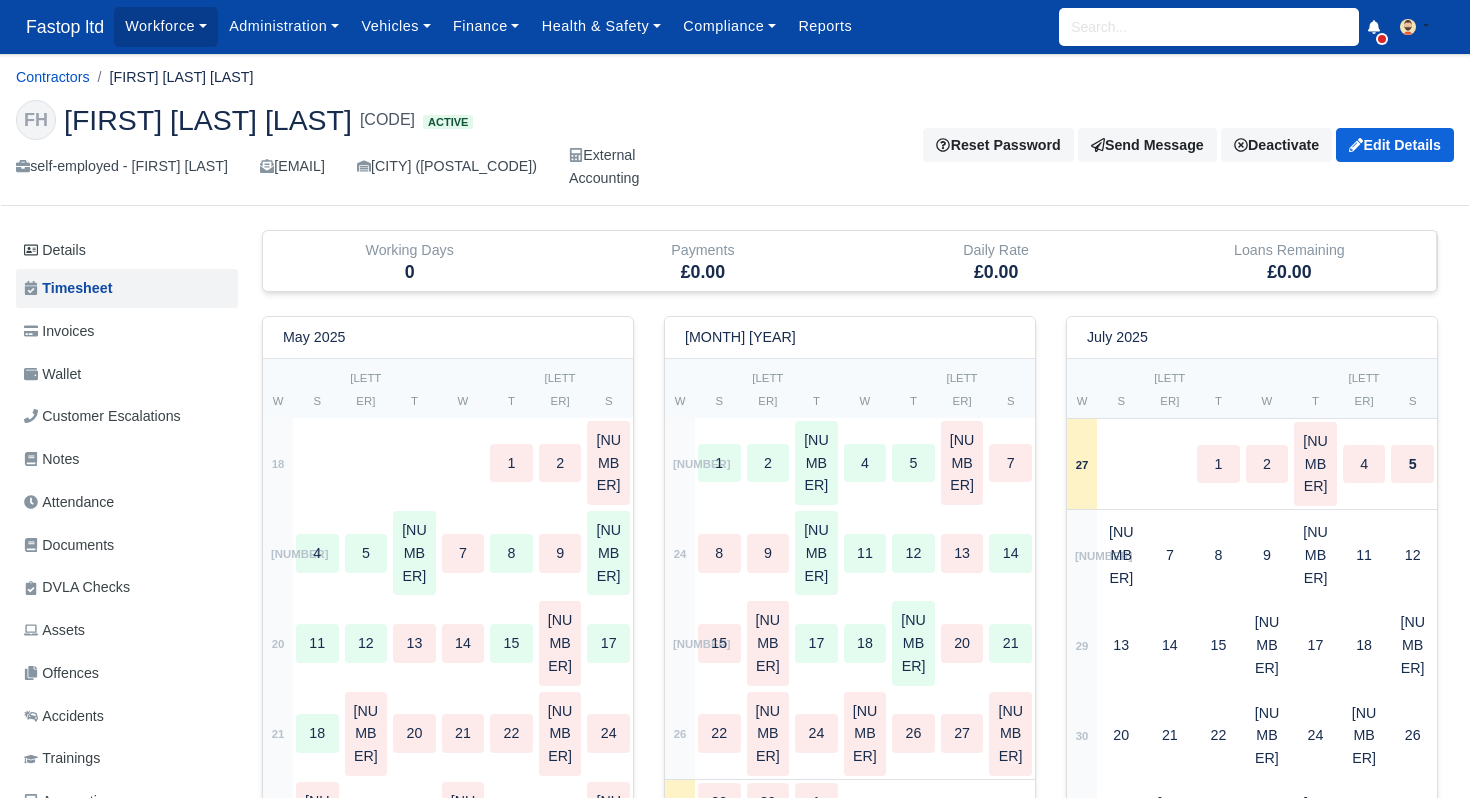 scroll, scrollTop: 0, scrollLeft: 0, axis: both 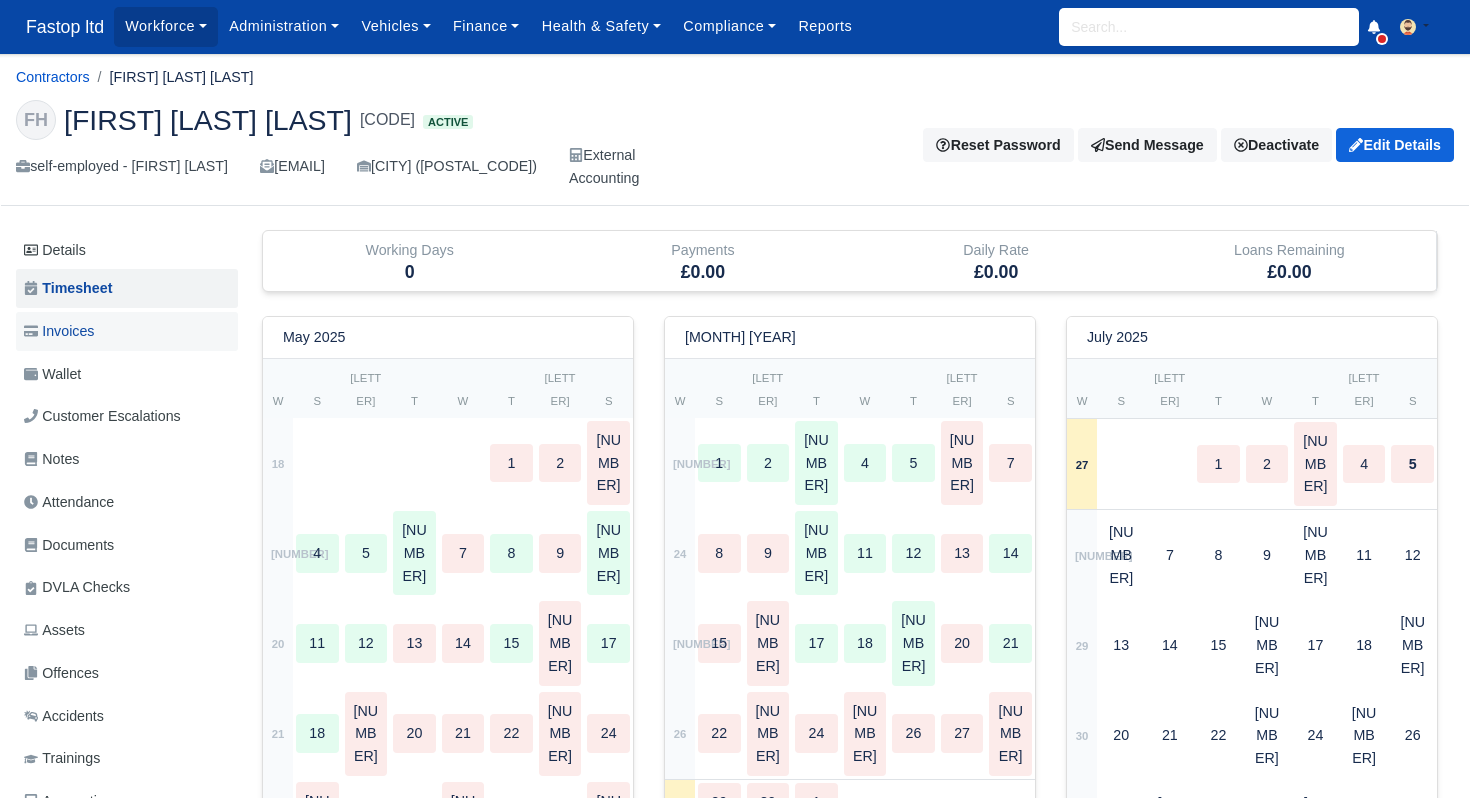 click on "Invoices" at bounding box center [59, 331] 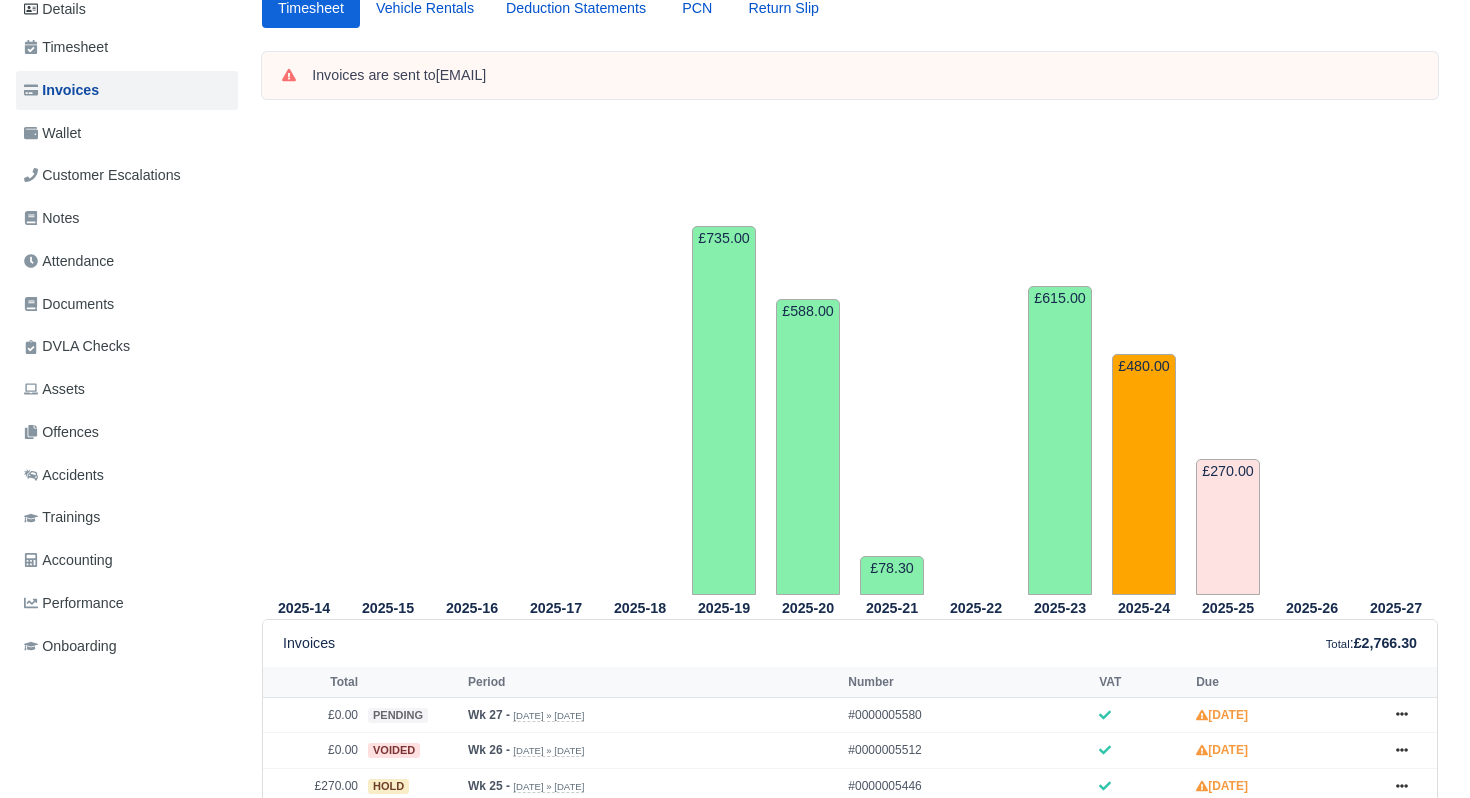 scroll, scrollTop: 205, scrollLeft: 0, axis: vertical 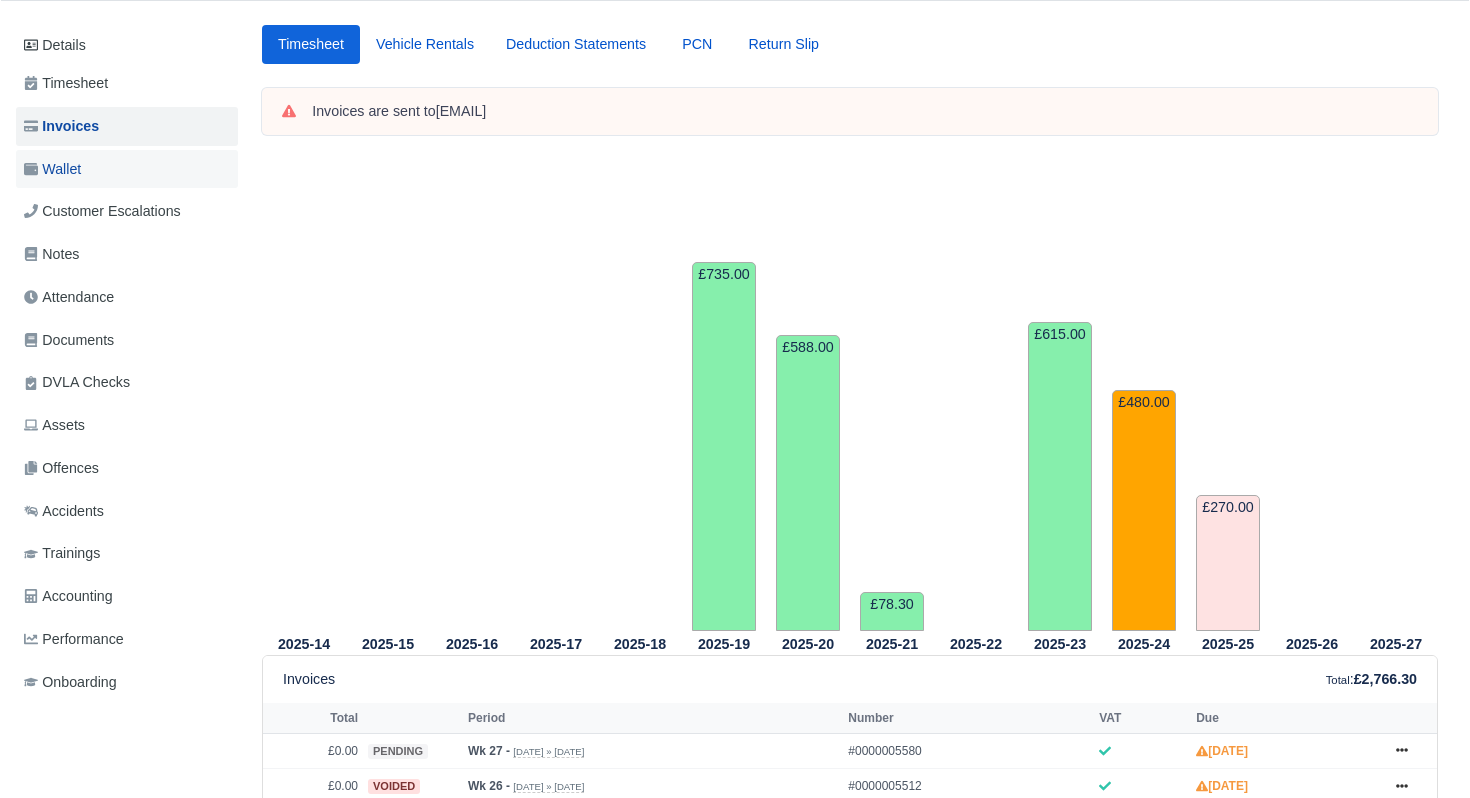 click on "Wallet" at bounding box center (52, 169) 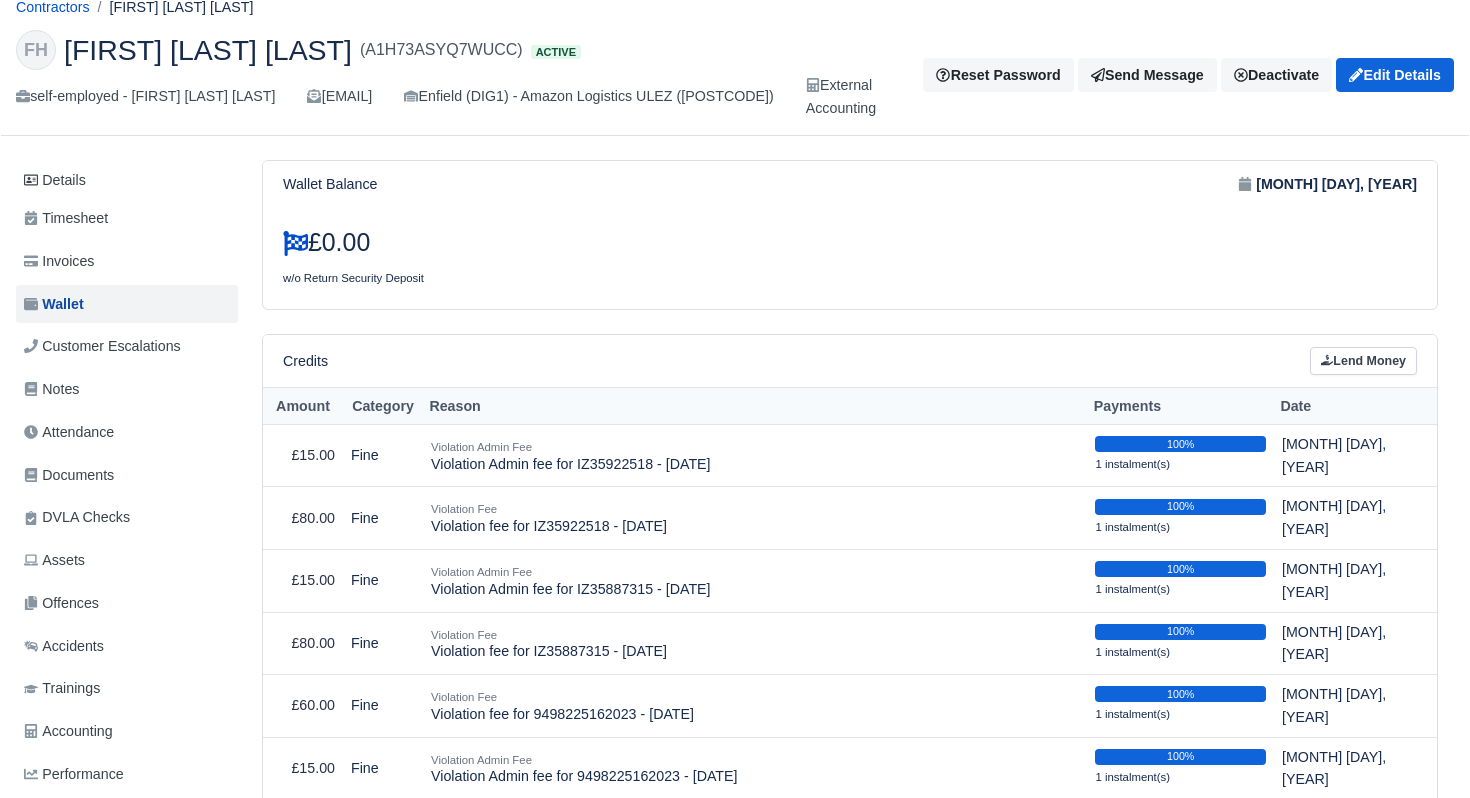 scroll, scrollTop: 0, scrollLeft: 0, axis: both 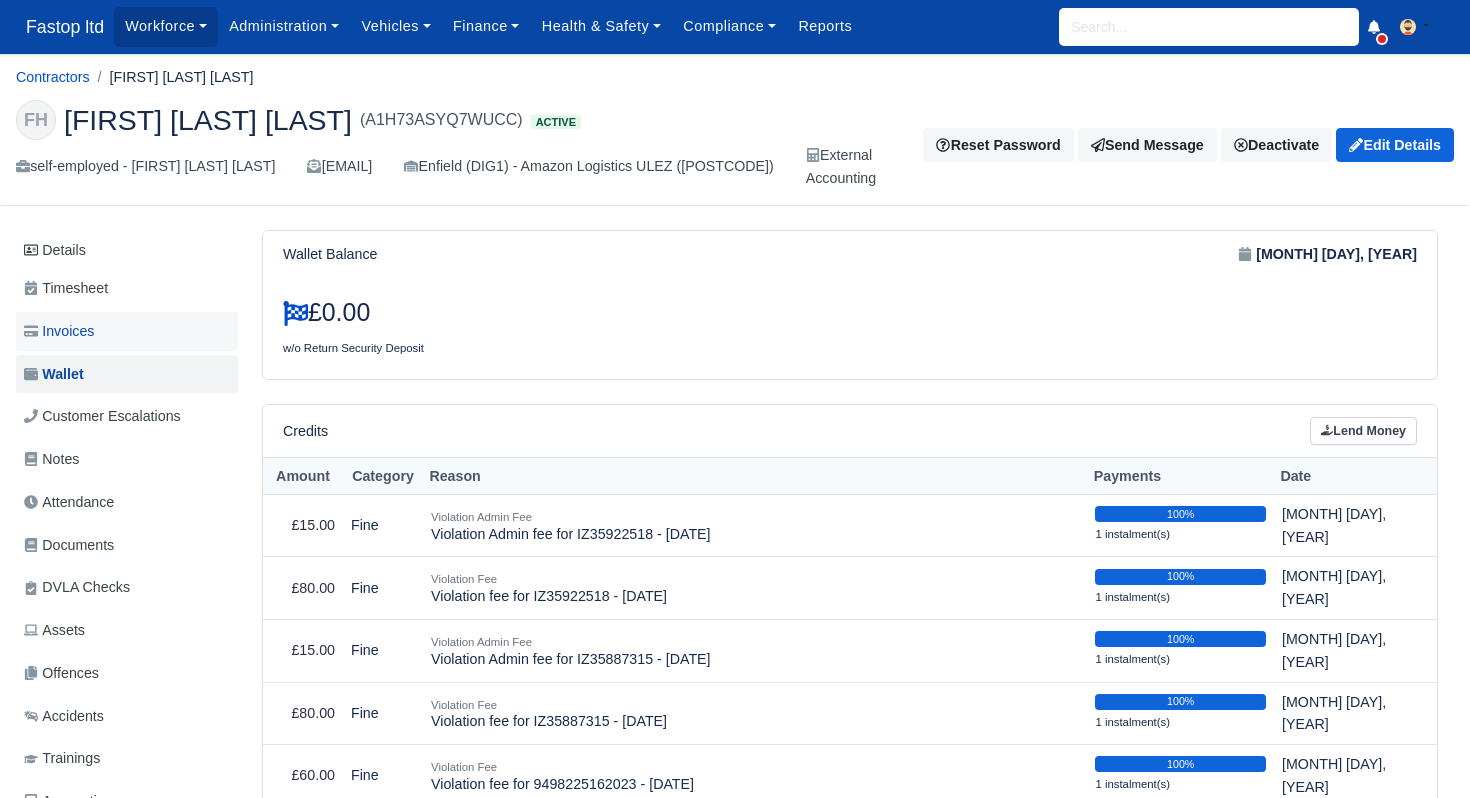 click on "Invoices" at bounding box center [59, 331] 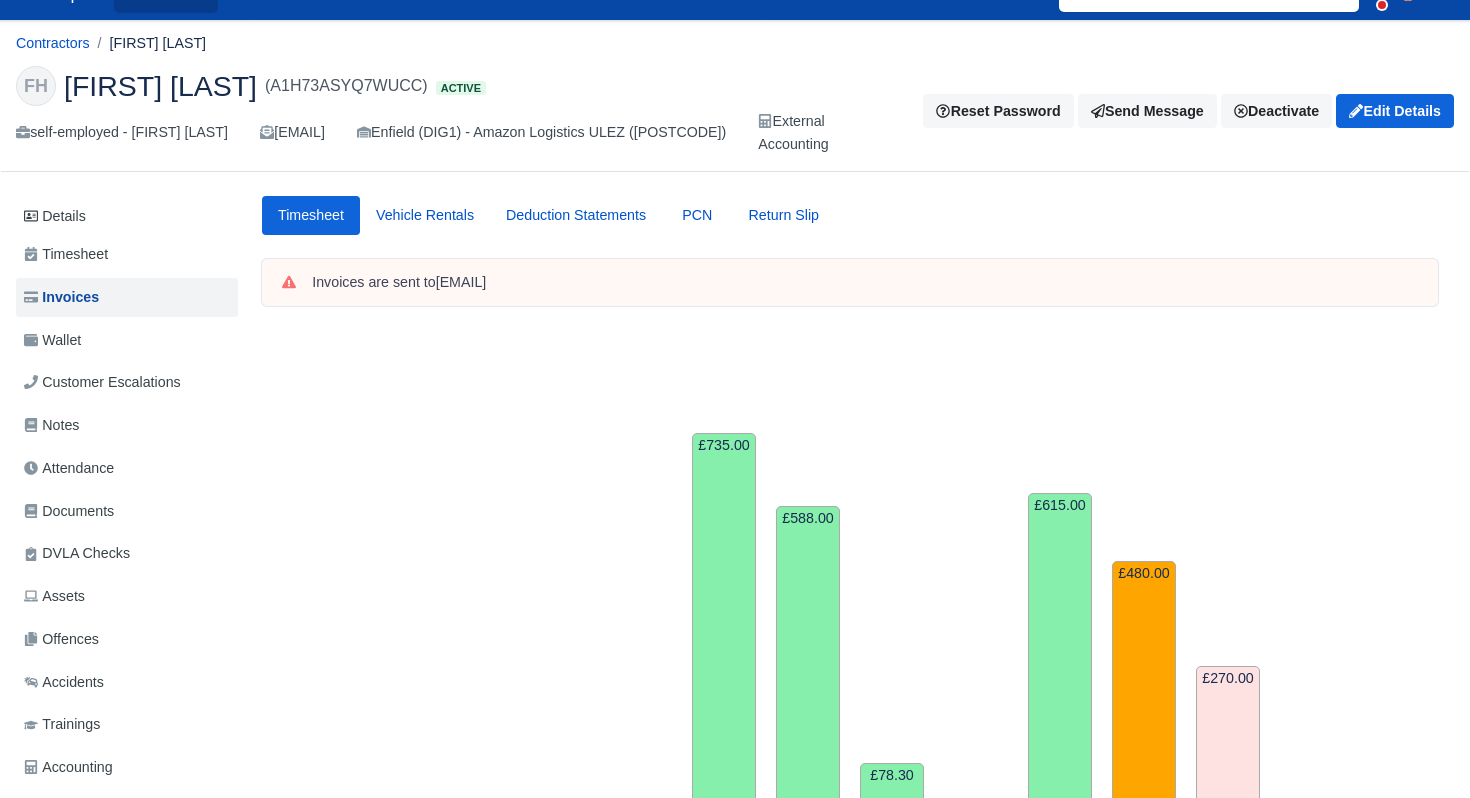 scroll, scrollTop: 0, scrollLeft: 0, axis: both 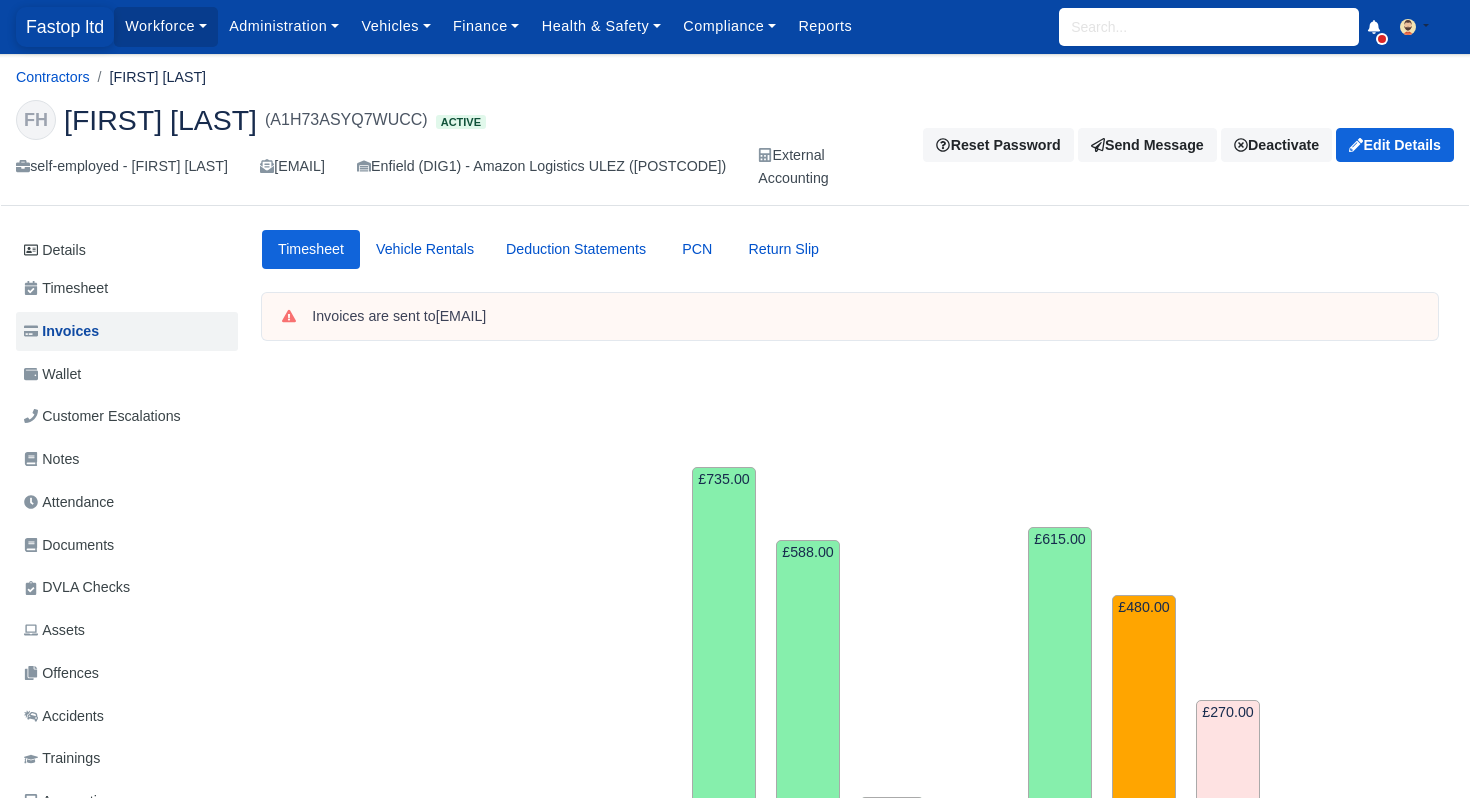 click on "Fastop ltd" at bounding box center (65, 27) 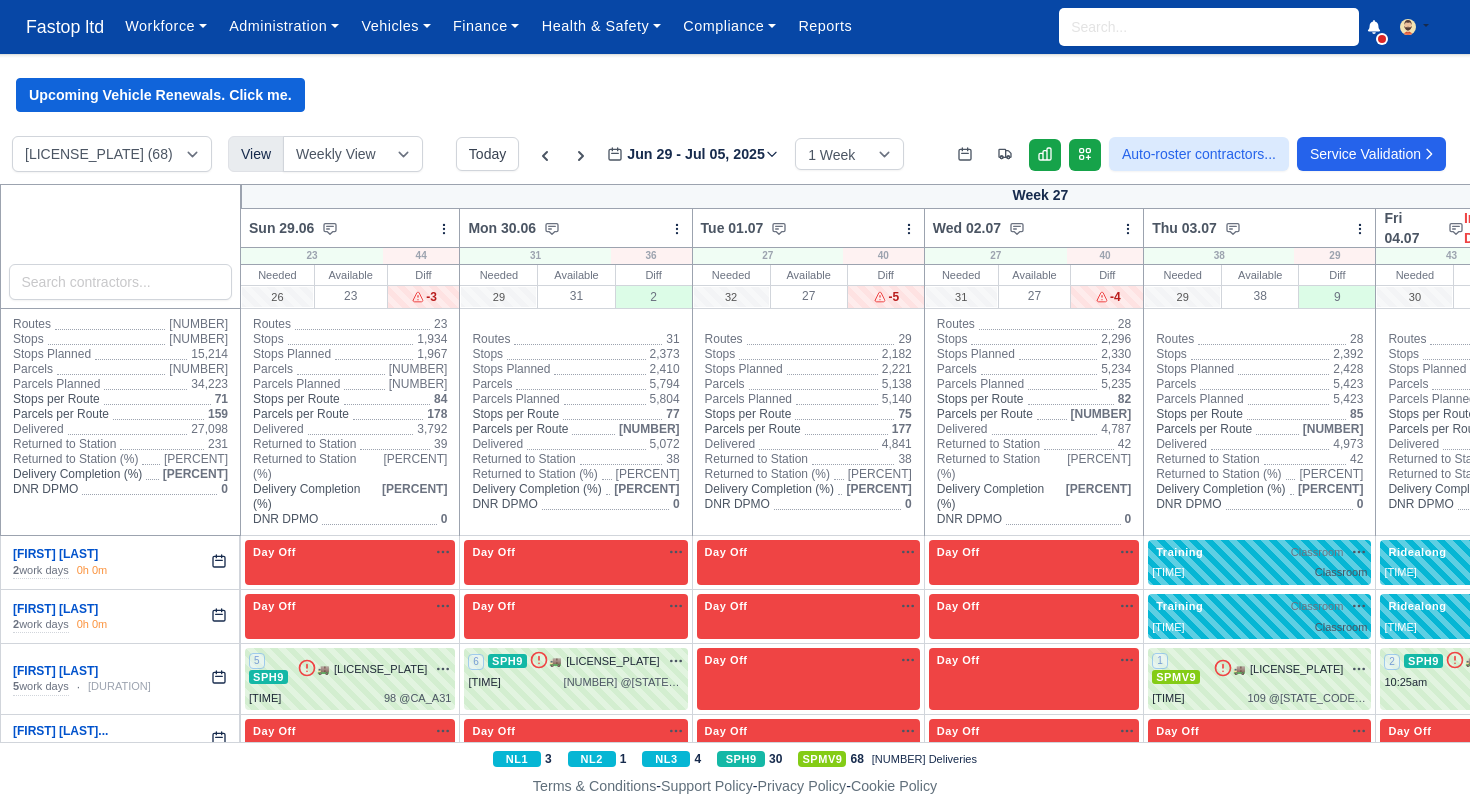 scroll, scrollTop: 0, scrollLeft: 0, axis: both 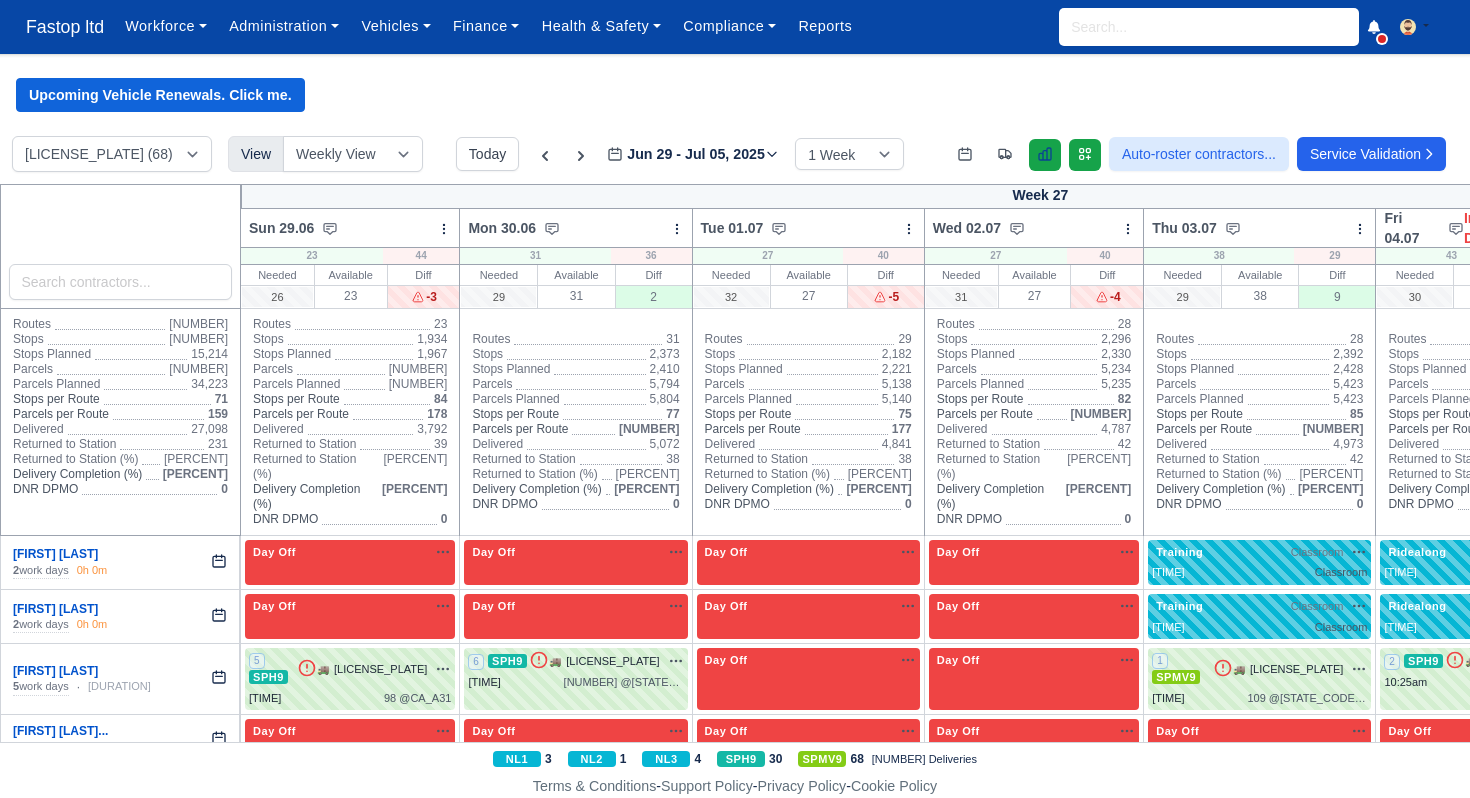 click at bounding box center [1045, 154] 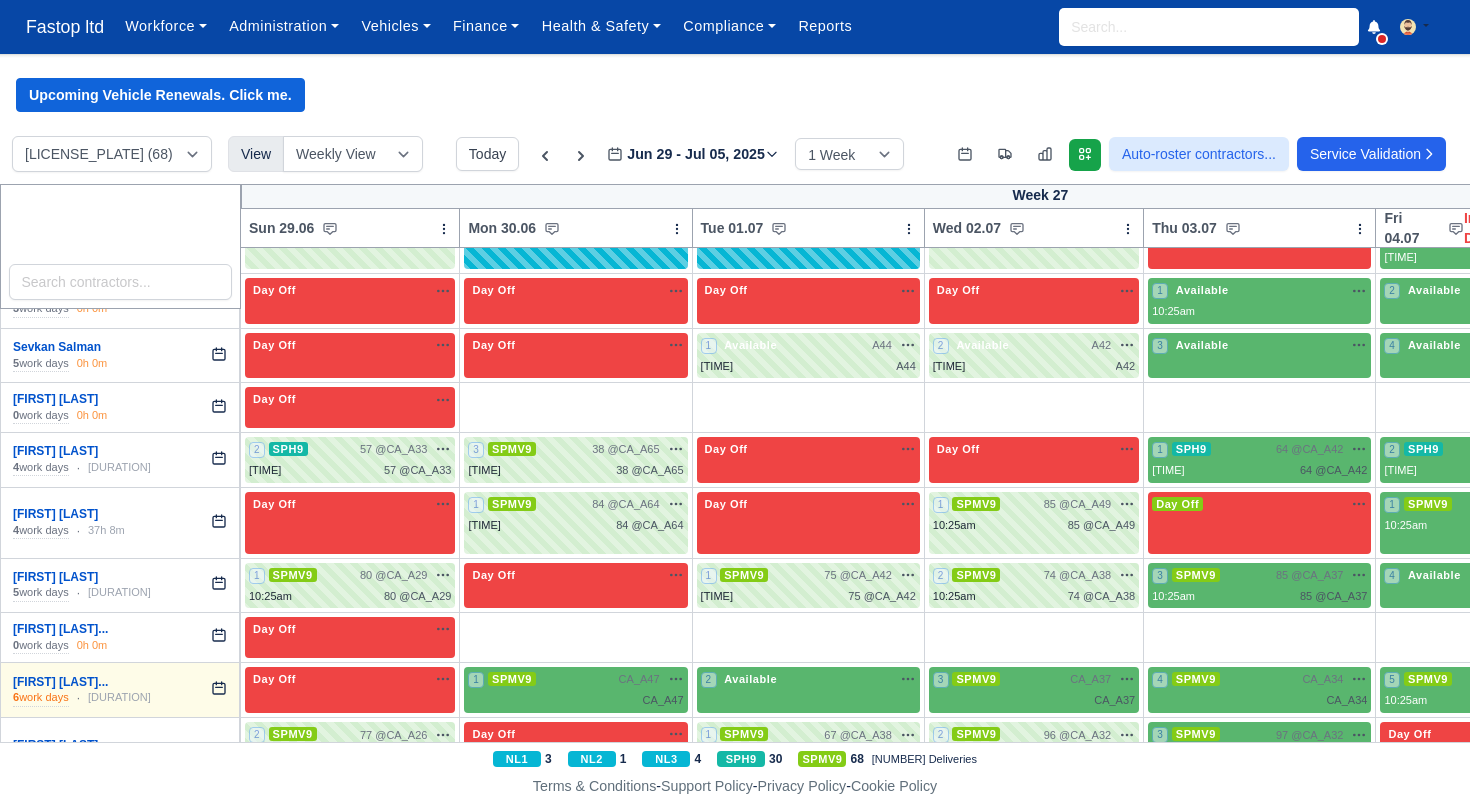 scroll, scrollTop: 3938, scrollLeft: 0, axis: vertical 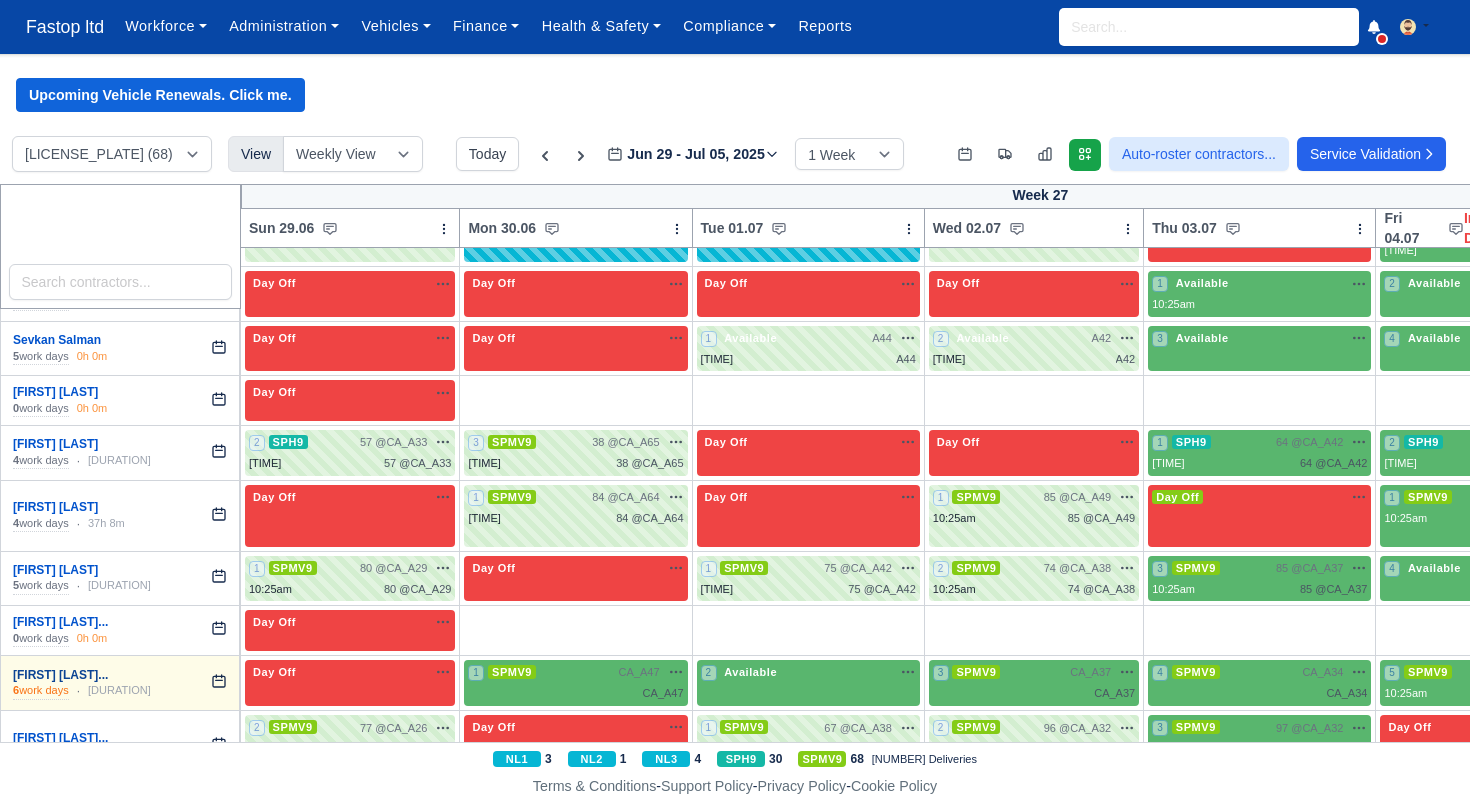 click on "Todor Todorov Karabi..." at bounding box center (60, 675) 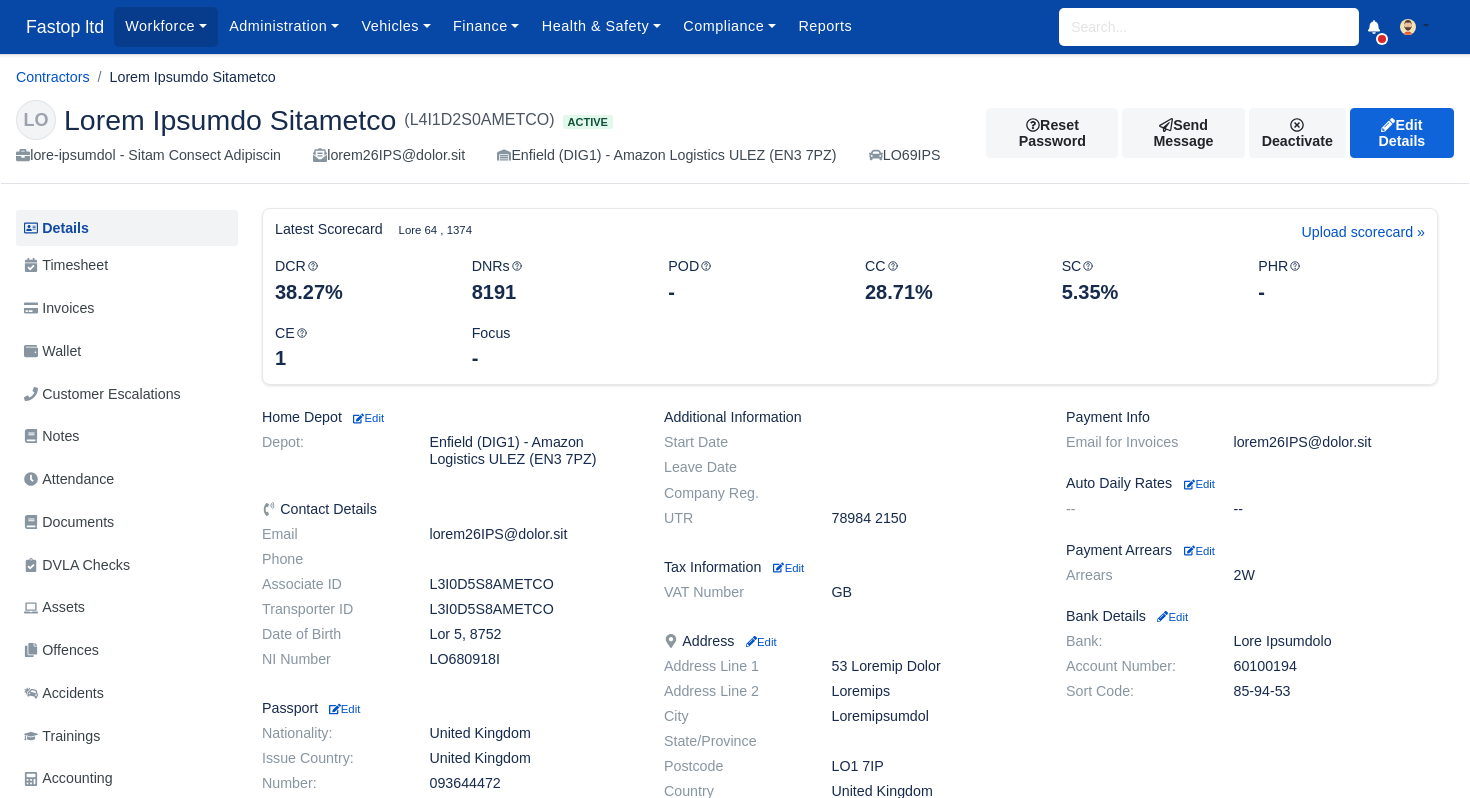 scroll, scrollTop: 0, scrollLeft: 0, axis: both 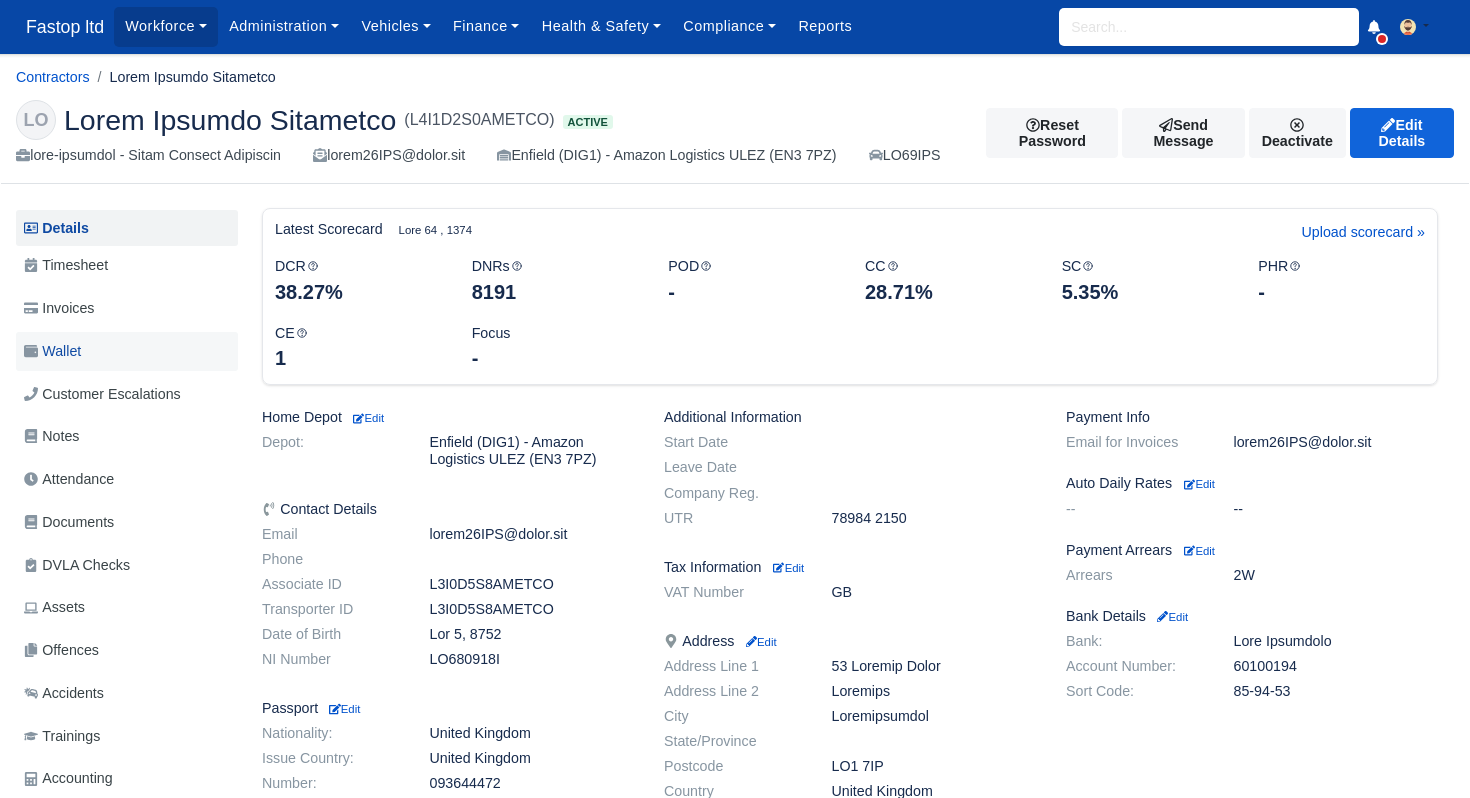 click on "Wallet" at bounding box center (52, 351) 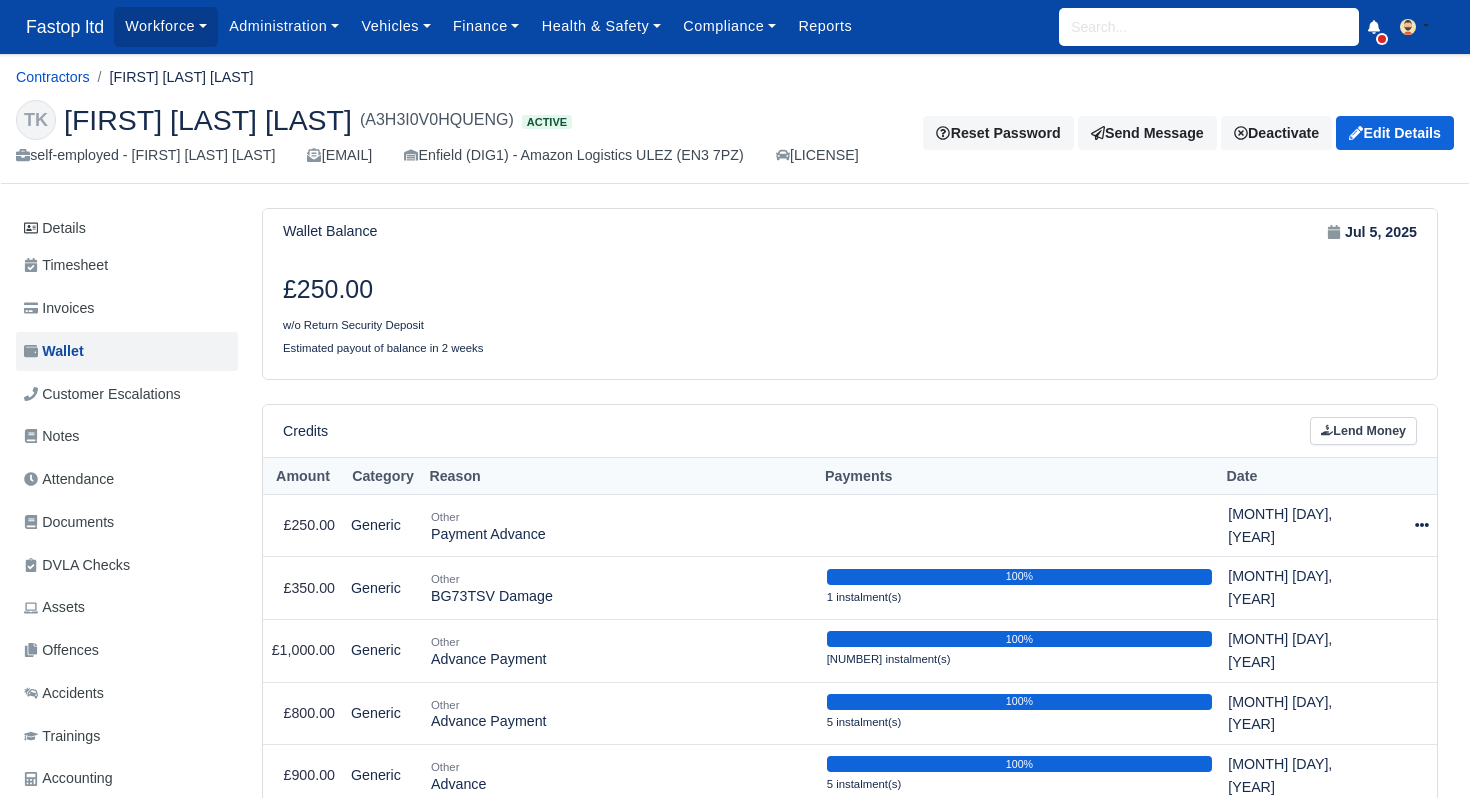 scroll, scrollTop: 0, scrollLeft: 0, axis: both 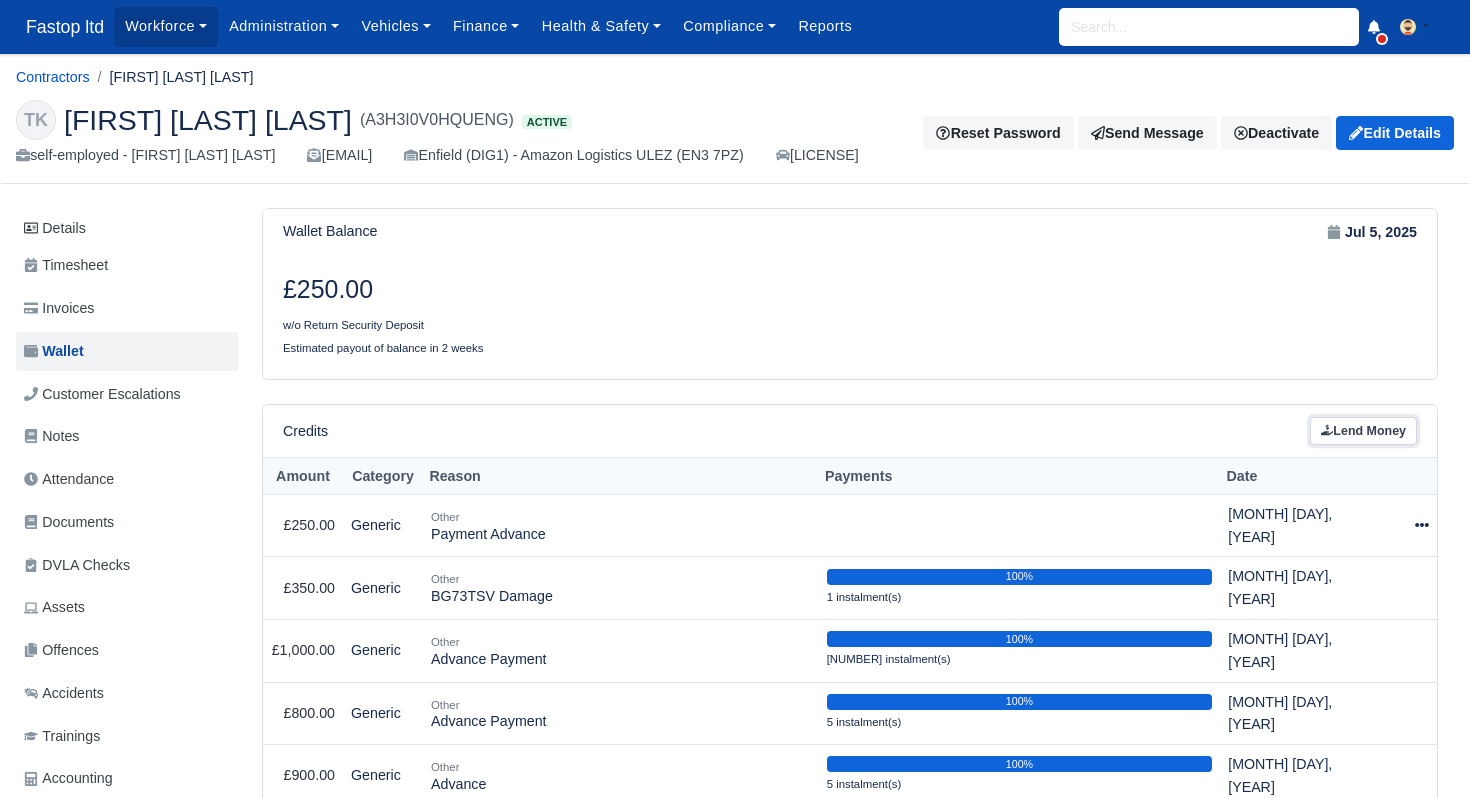 click on "Lend Money" at bounding box center [1363, 431] 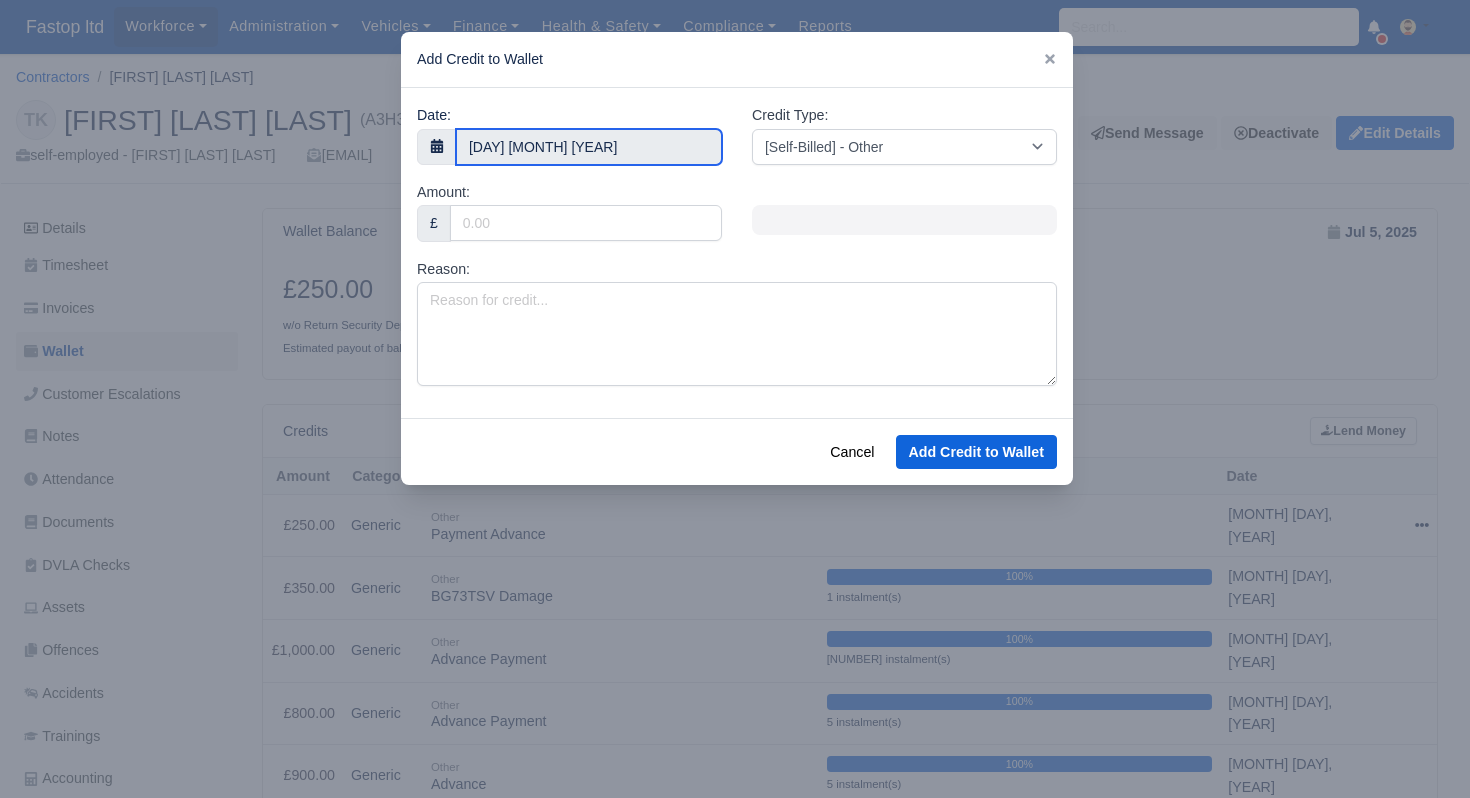 click on "[DAY] [MONTH] [YEAR]" at bounding box center [589, 147] 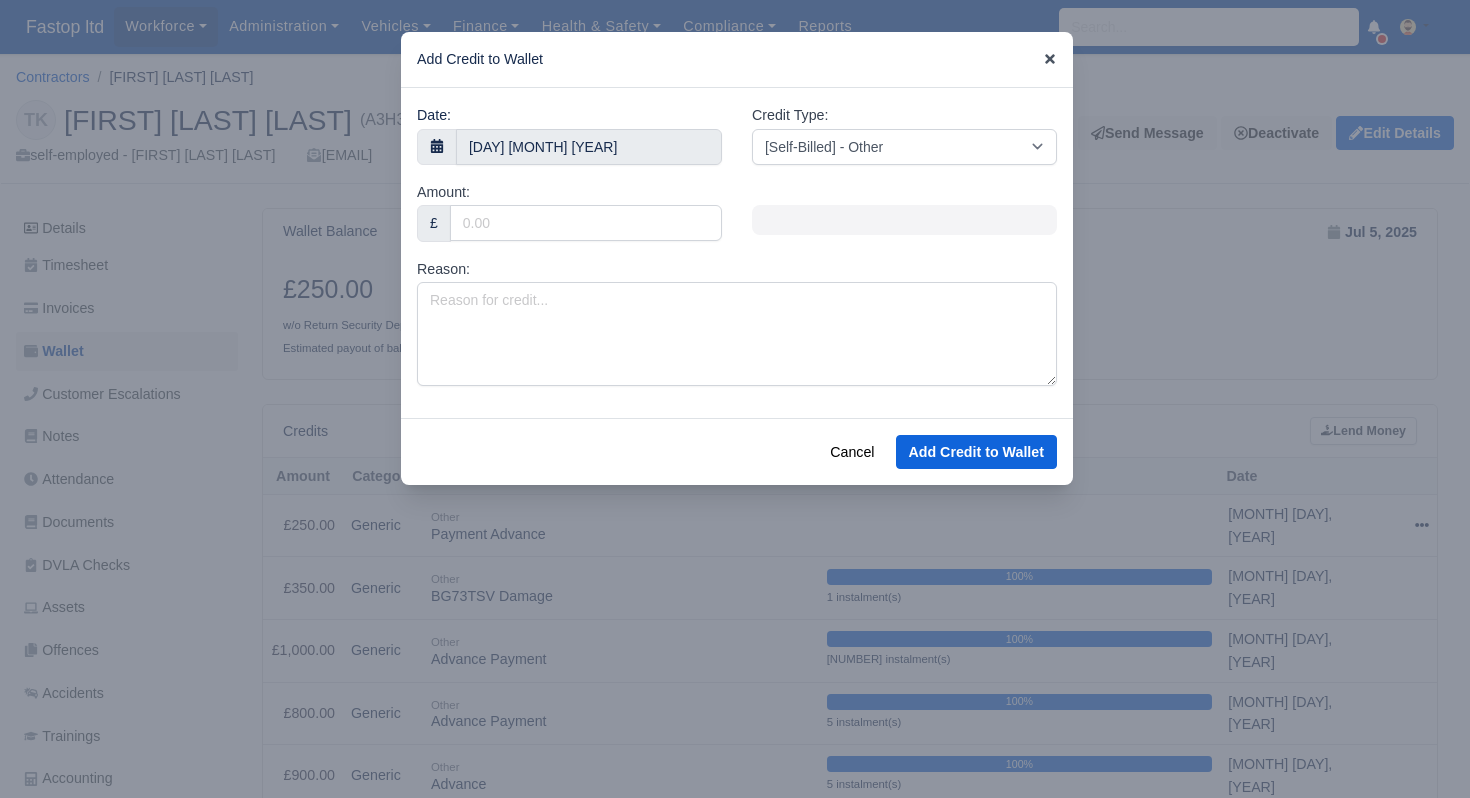 click at bounding box center (1050, 59) 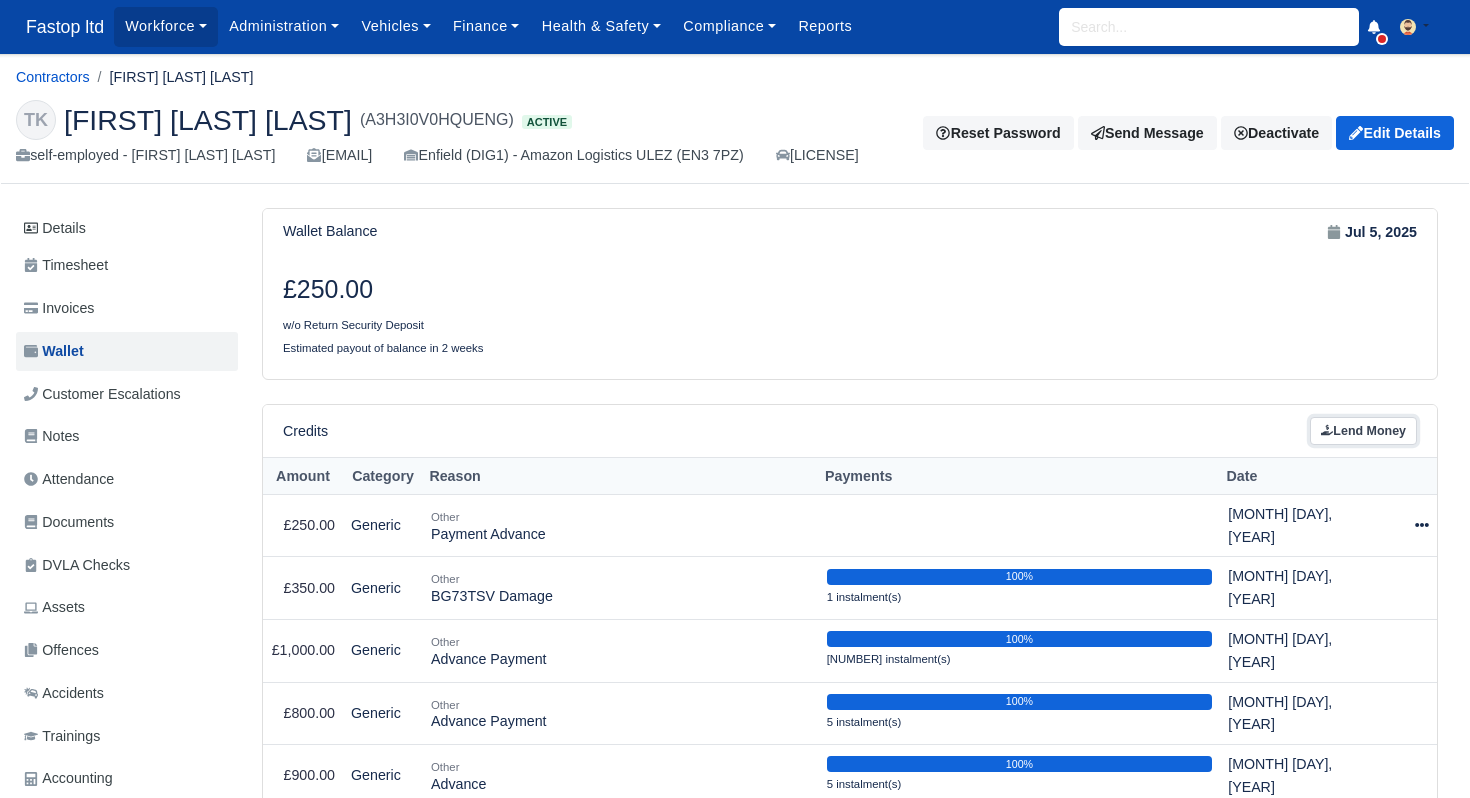 click on "Lend Money" at bounding box center [1363, 431] 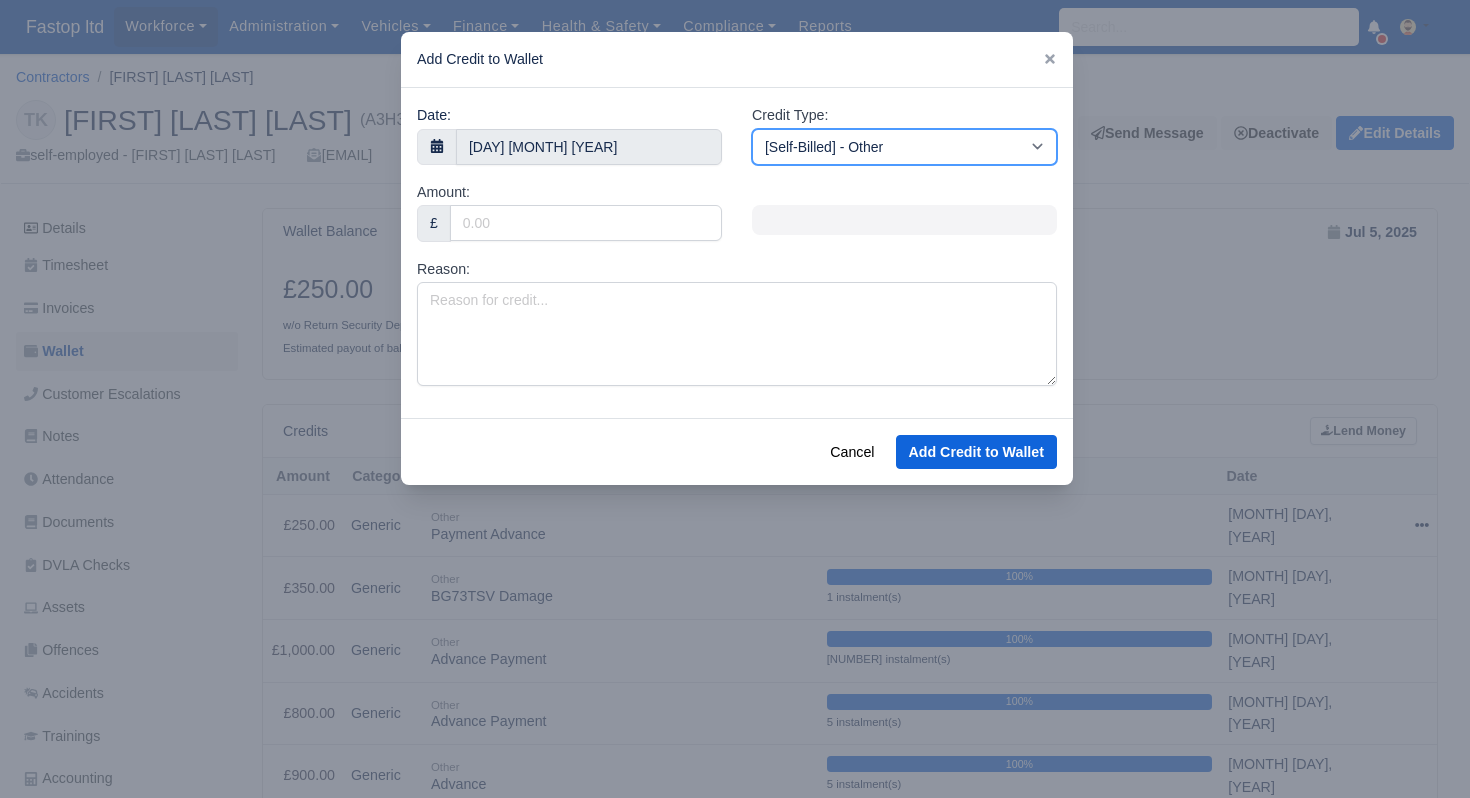 click on "[Self-Billed] - Other
[Self-Billed] - Negative Invoice
[Self-Billed] - Keychain
[Self-Billed] - Background Check
[Self-Billed] - Fuel Advance Payment
[Self-Billed] - Prepayment for Upcoming Work
[Rental] - Other
[Rental] - Vehicle Wash
[Rental] - Repayment in respect of vehicle damage
[Rental] - Vehicle Recovery Charge
[Rental] - Vehicle Pound Recovery
[Rental] - Vehicle Key Replacement
[Rental] - Vehicle Fuel Out
[Rental] - Van Fuel out/Adblue/Keychain/Van Wash/Sticker
[Rental] - Security Deposit to a maximum of £500
[Rental] - Advance payment in respect of rental vehicle deposit
[Rental] - Vehicle Violation
[Rental] - Violation Fee" at bounding box center [904, 147] 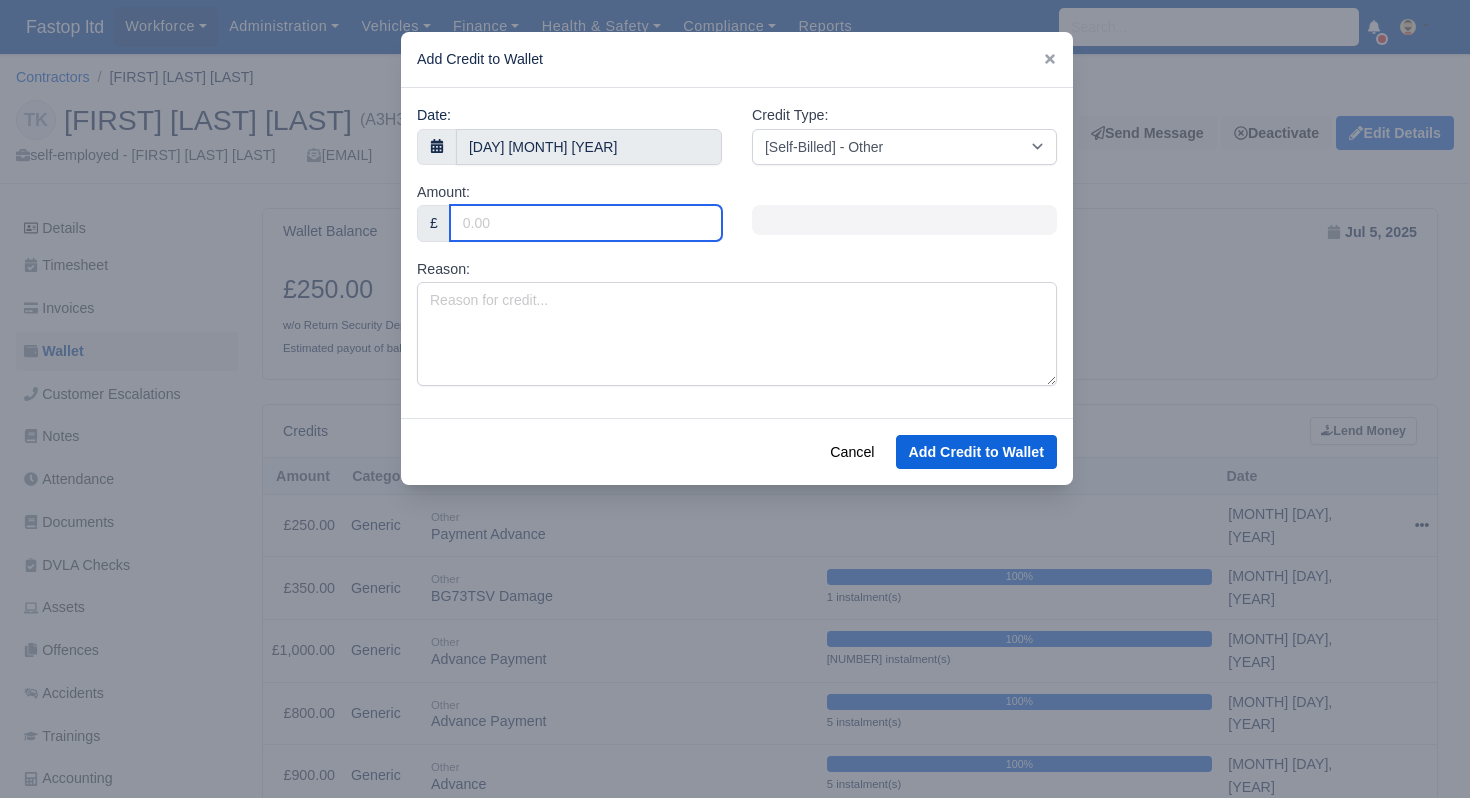 click on "Amount:" at bounding box center [586, 223] 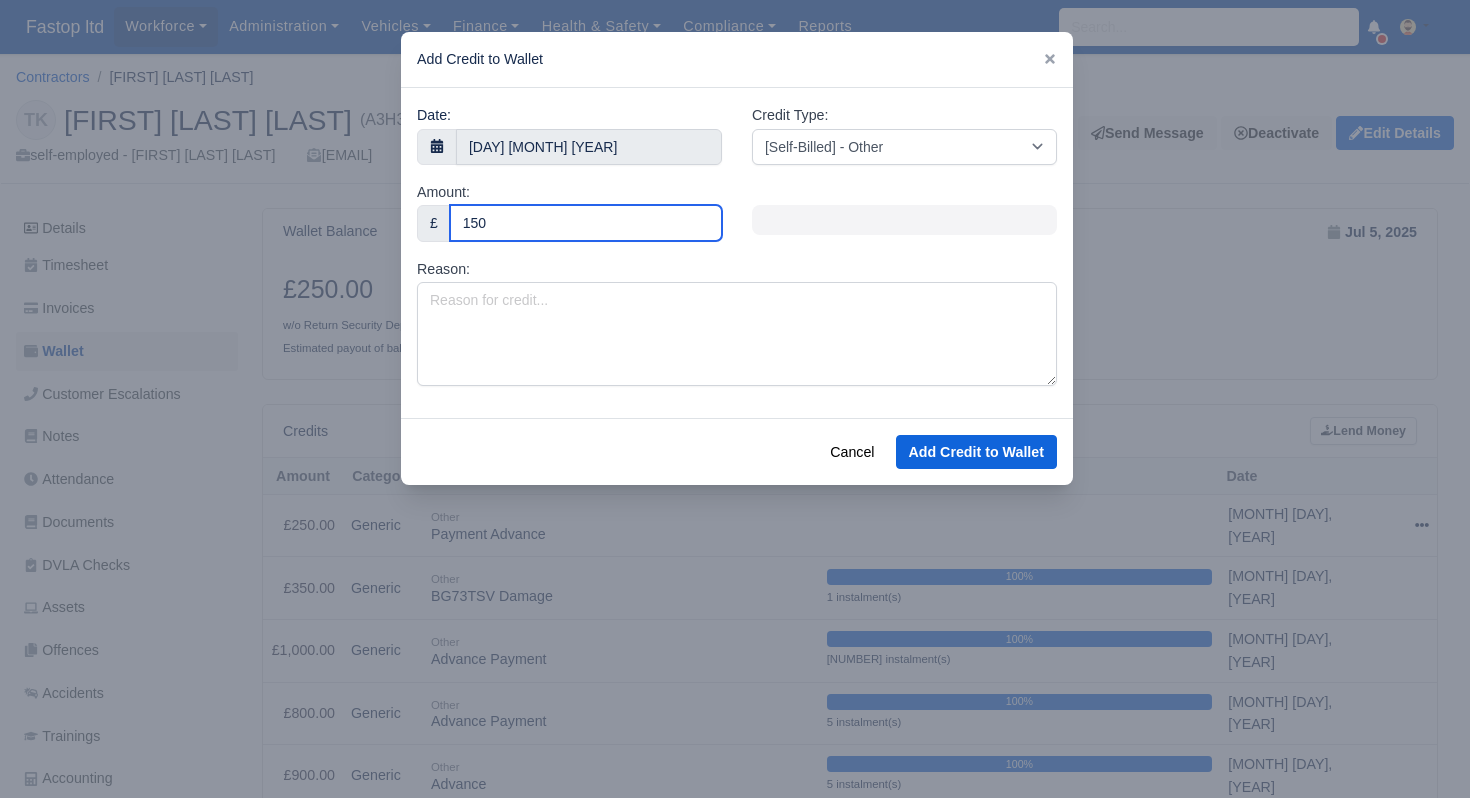 type on "150" 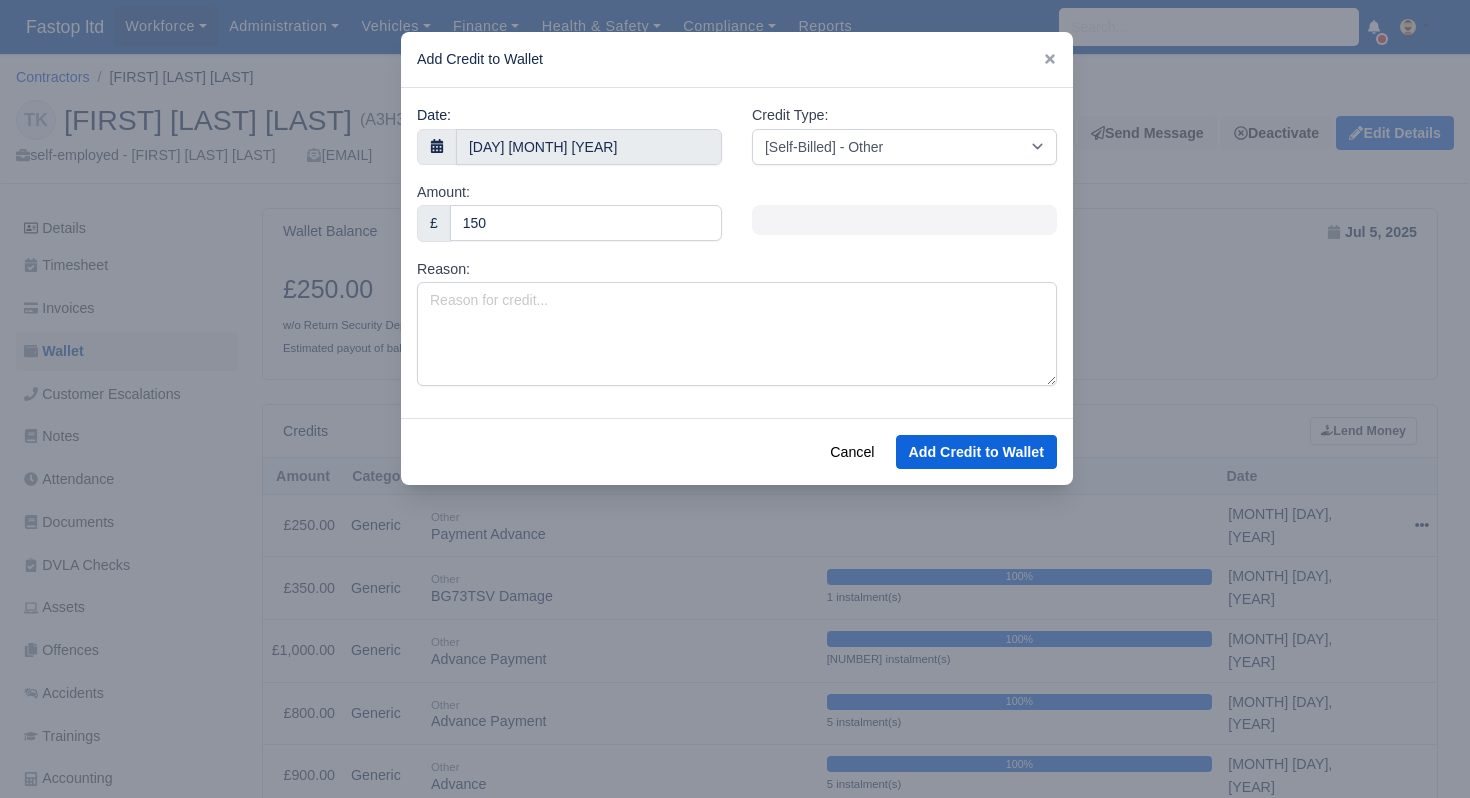 click on "Reason:" at bounding box center (737, 322) 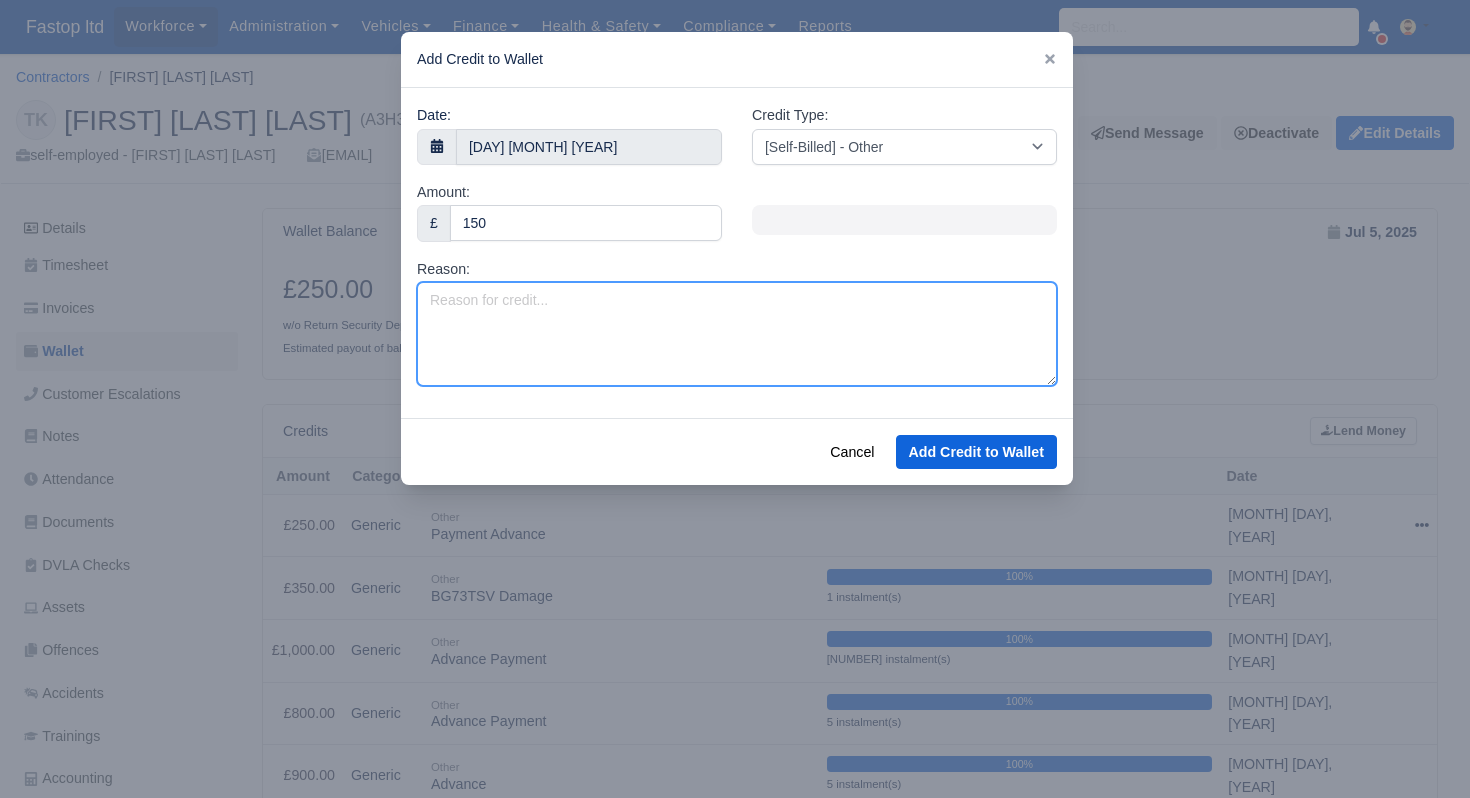 click on "Reason:" at bounding box center [737, 334] 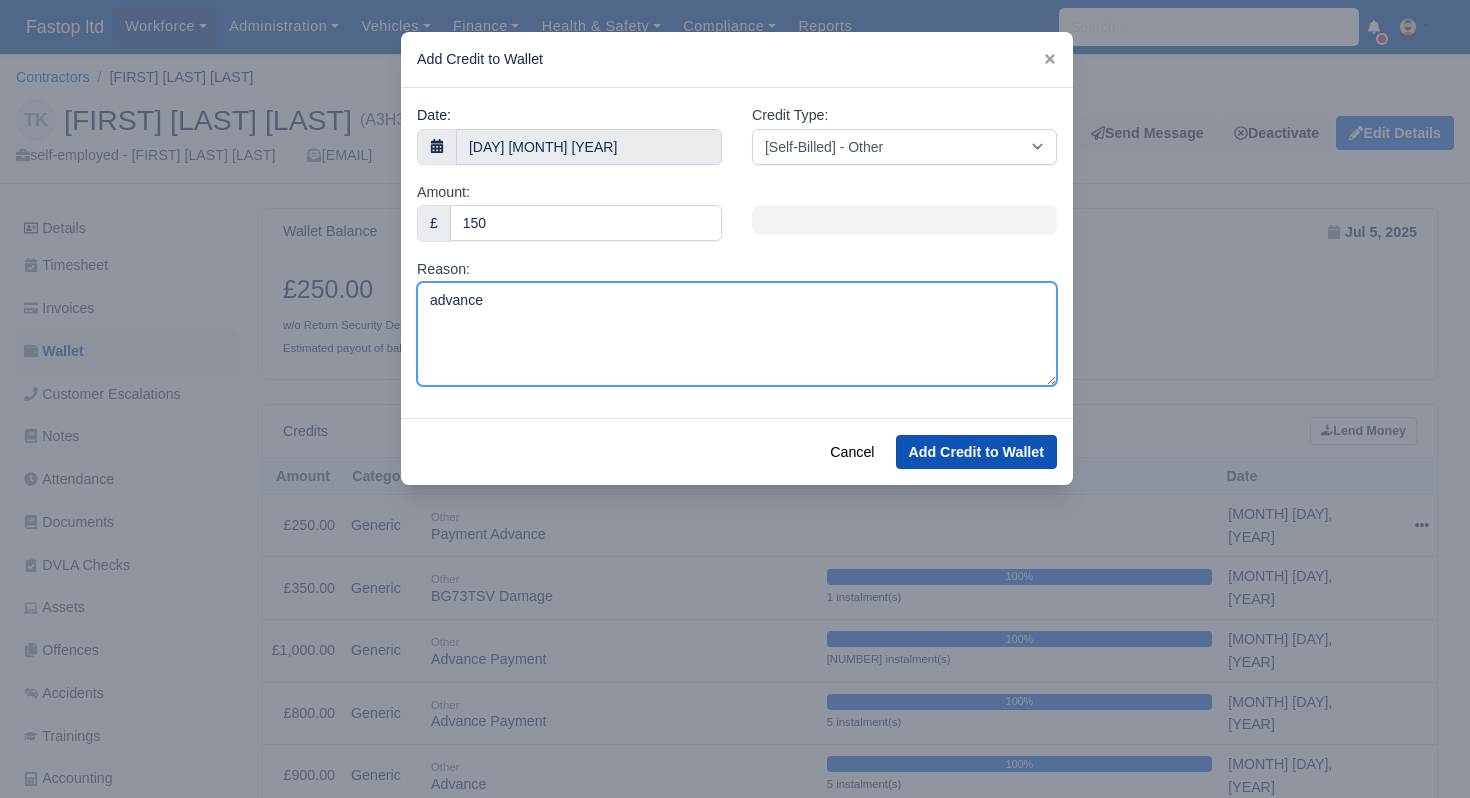 type on "advance" 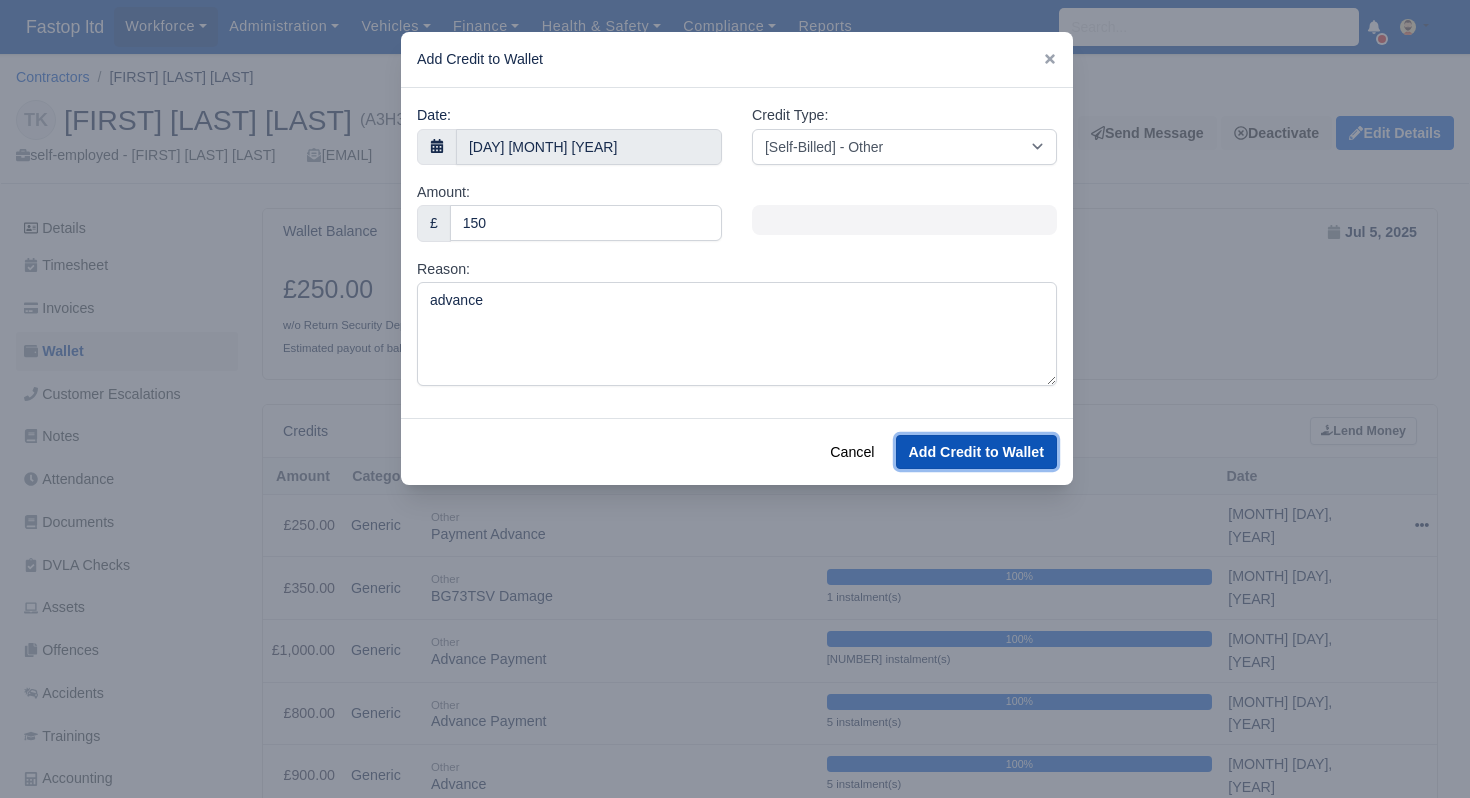 click on "Add Credit to Wallet" at bounding box center [976, 452] 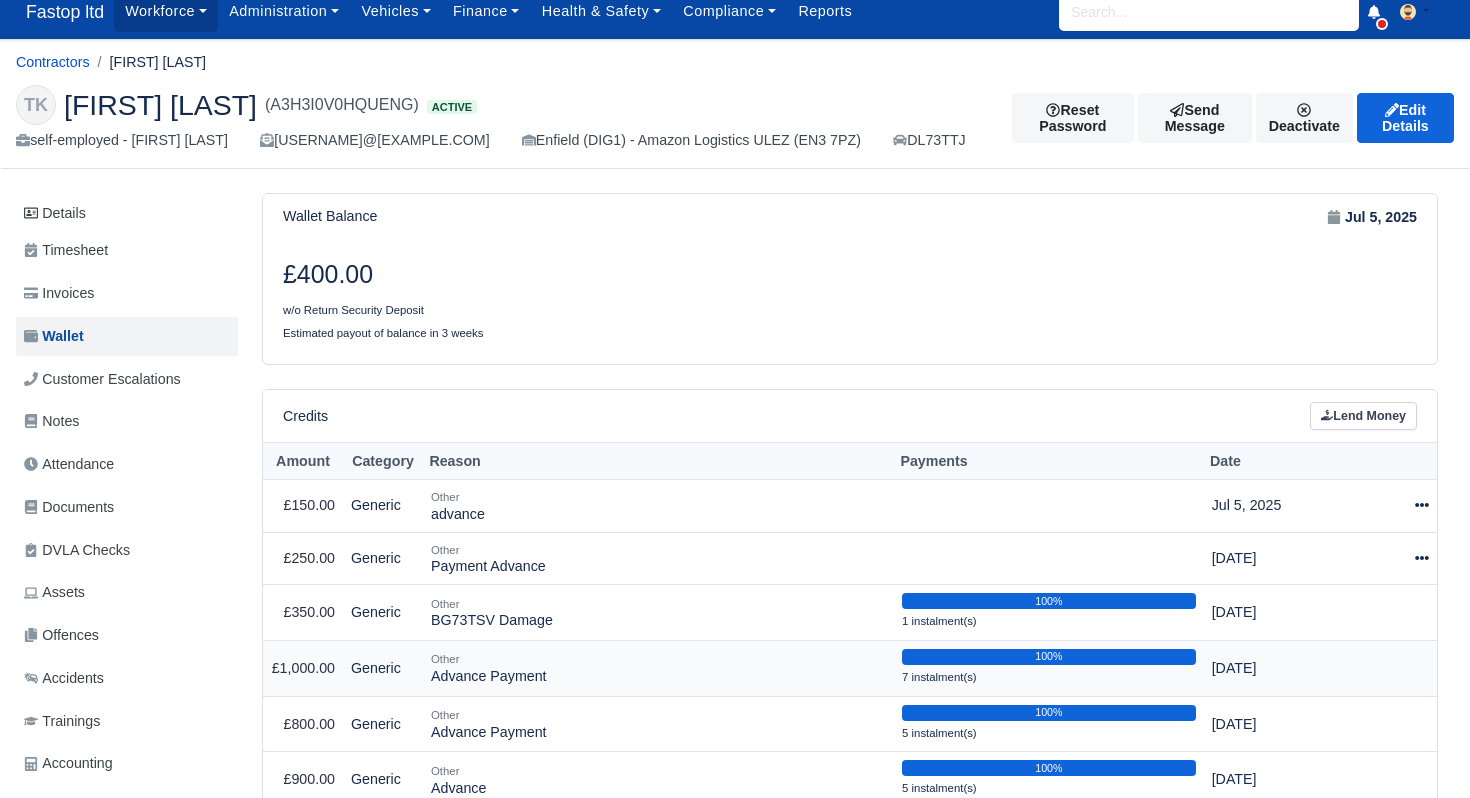 scroll, scrollTop: 0, scrollLeft: 0, axis: both 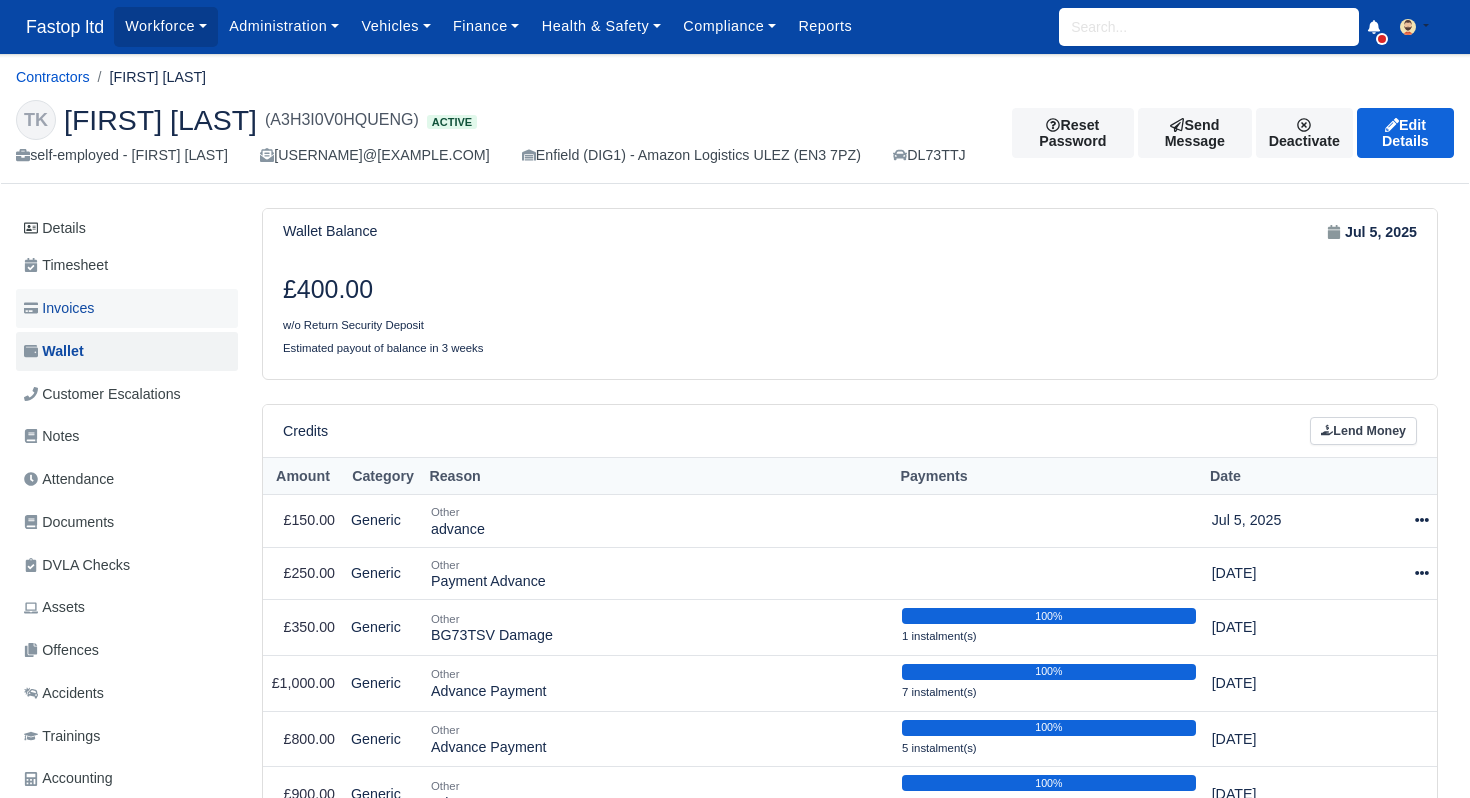 click on "Invoices" at bounding box center (59, 308) 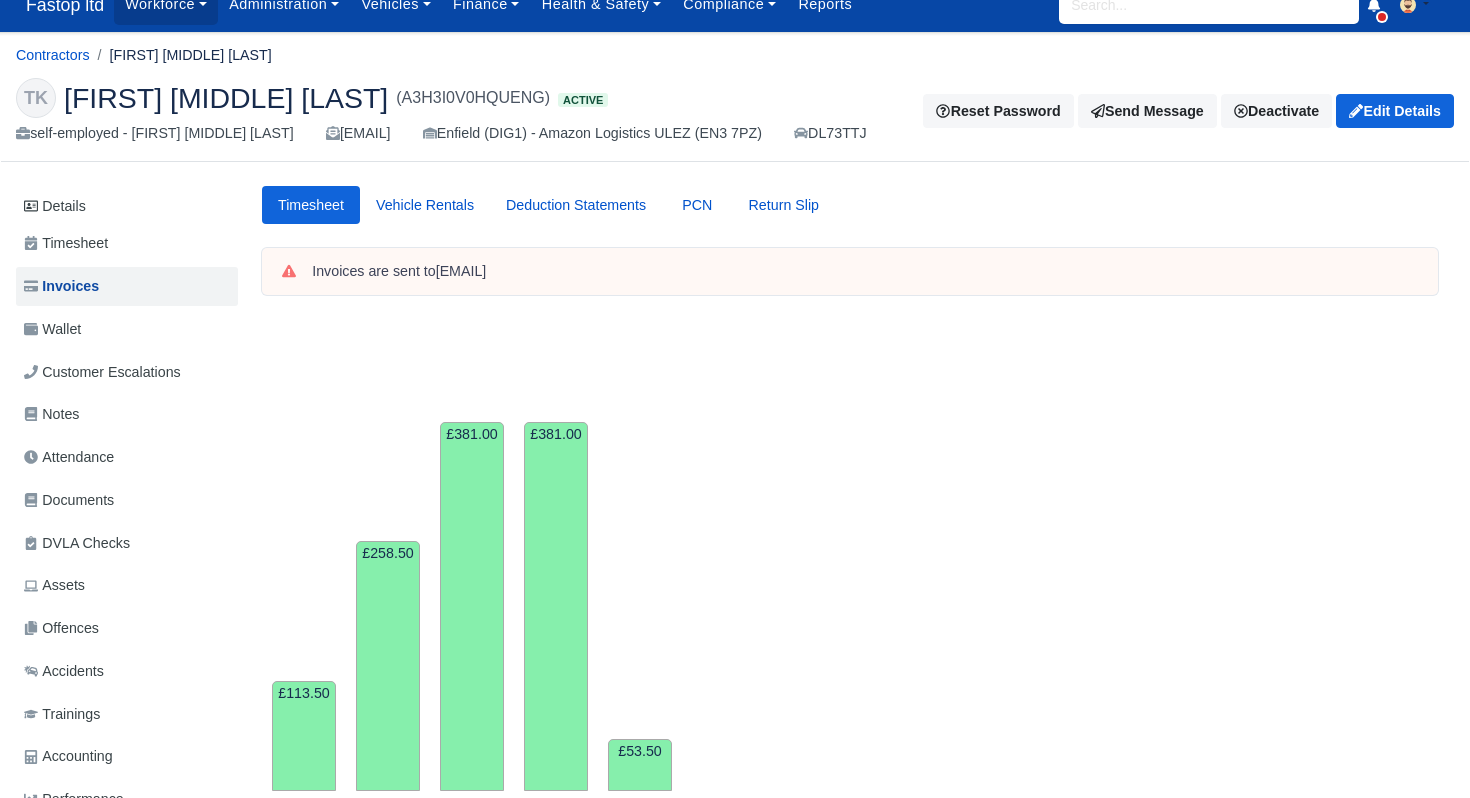 scroll, scrollTop: 0, scrollLeft: 0, axis: both 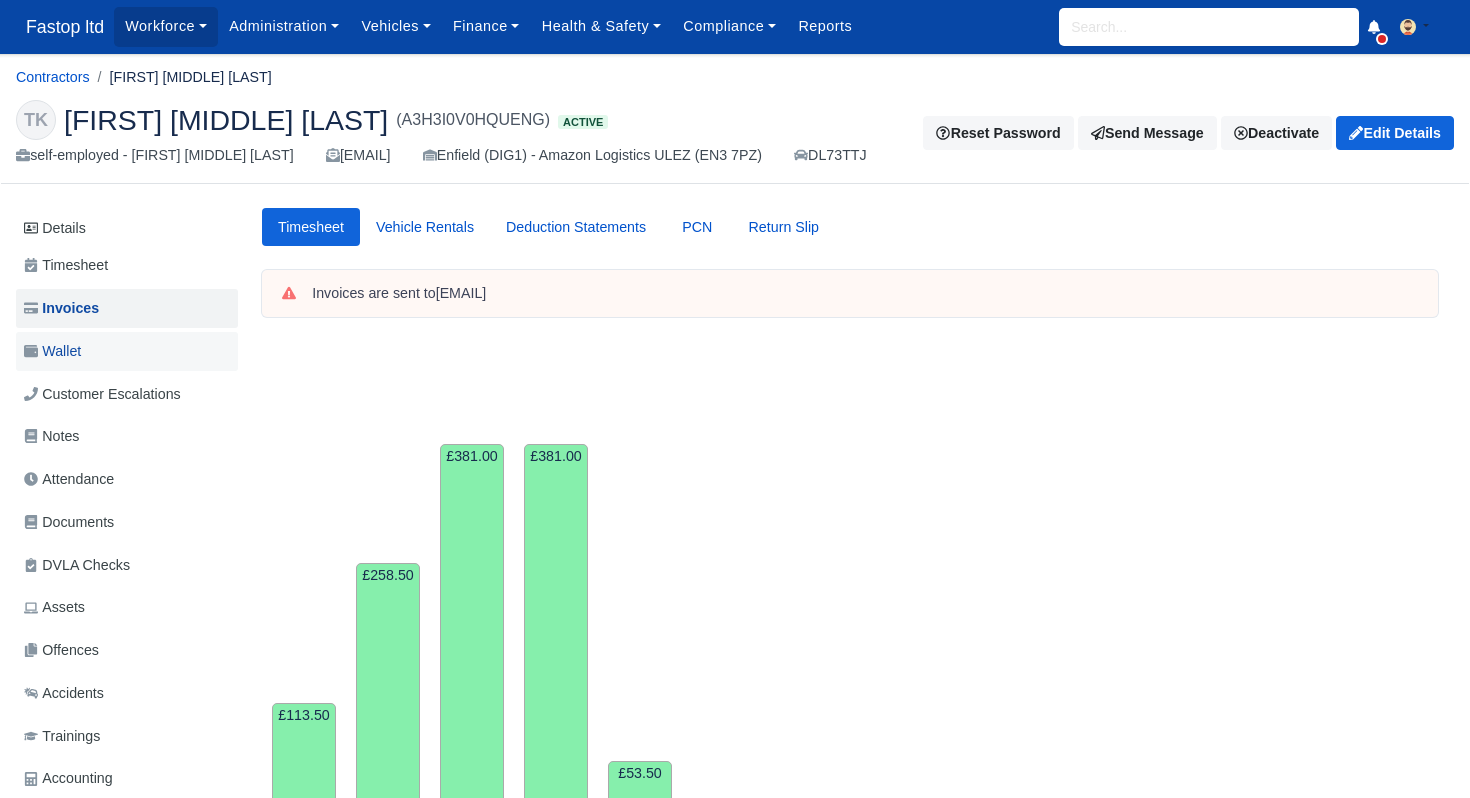 click on "Wallet" at bounding box center [52, 351] 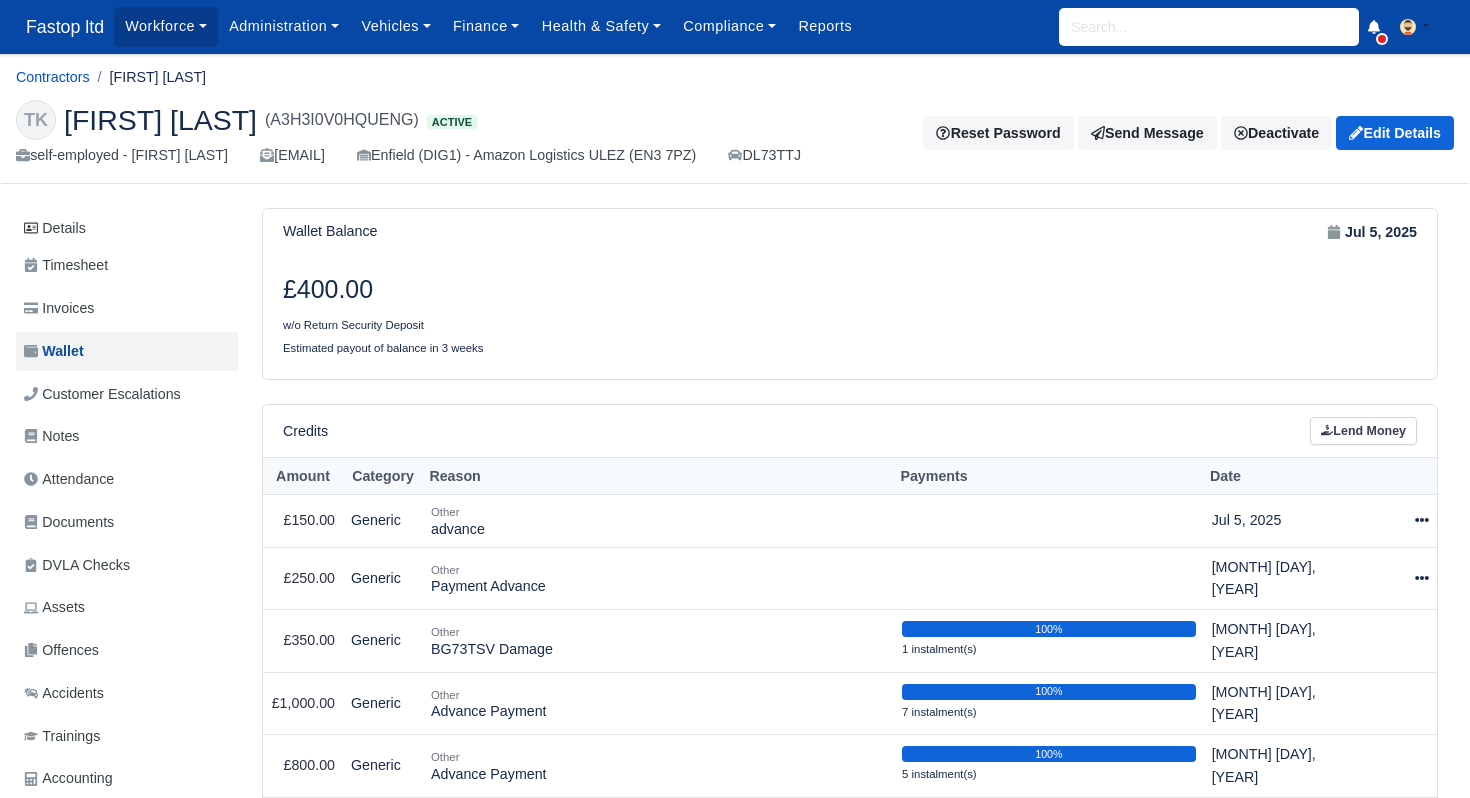 scroll, scrollTop: 0, scrollLeft: 0, axis: both 